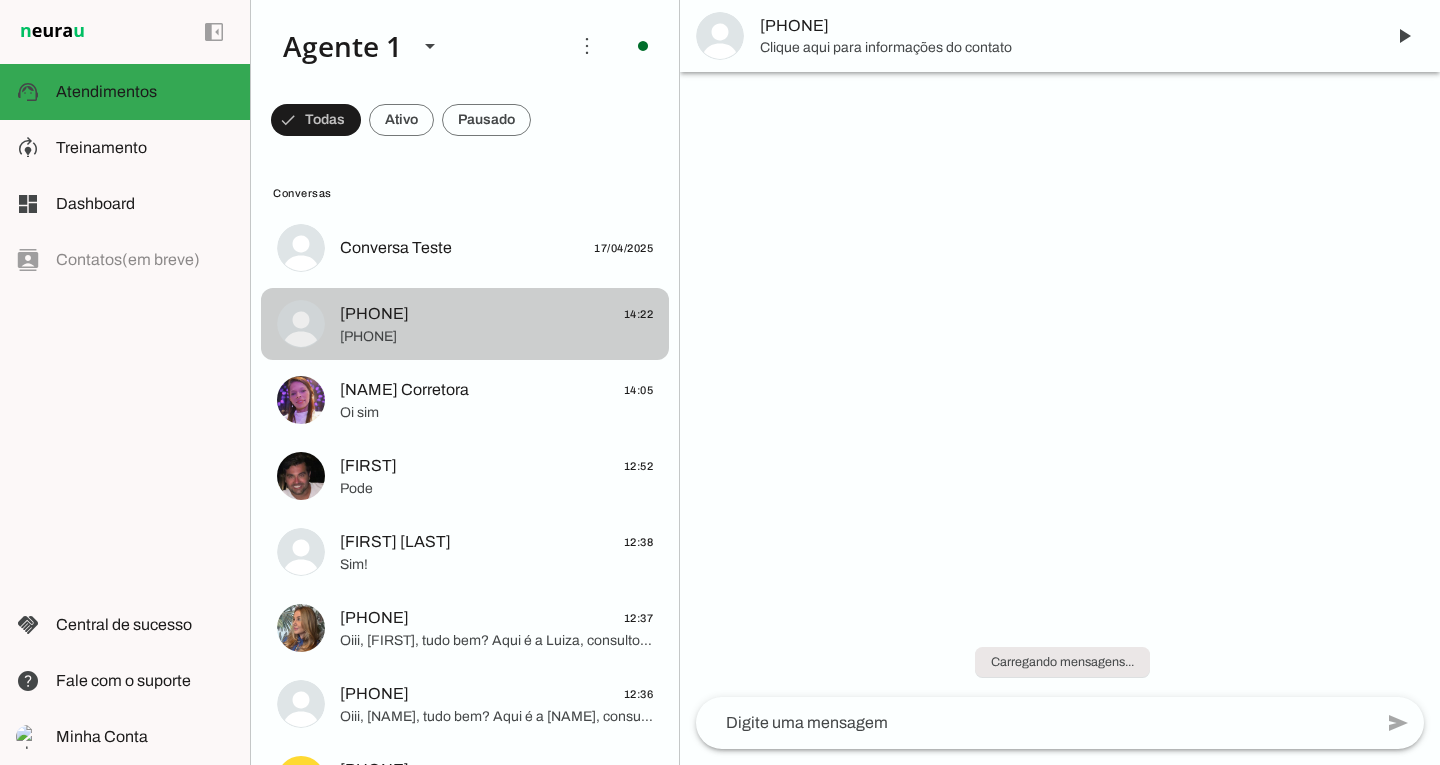 scroll, scrollTop: 0, scrollLeft: 0, axis: both 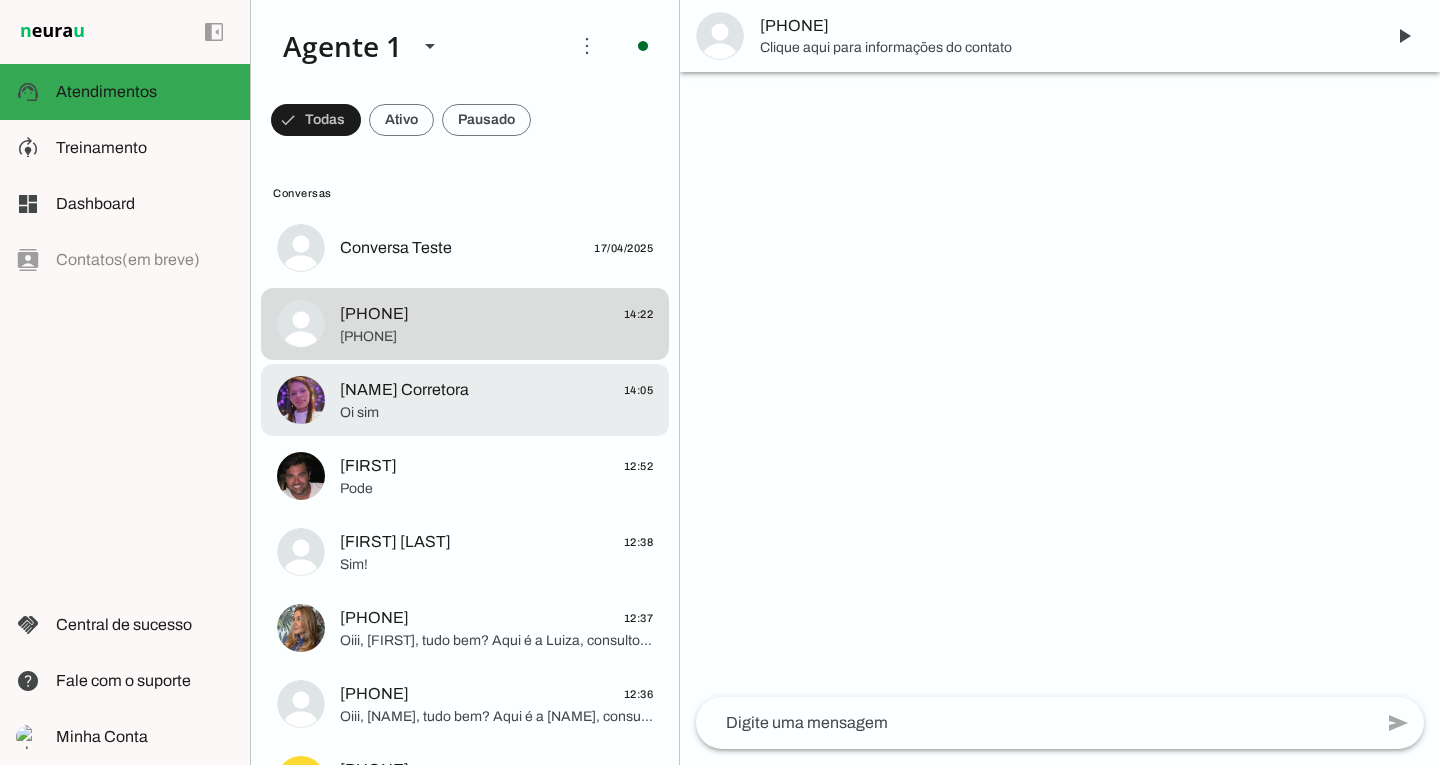 click on "[PHONE]" 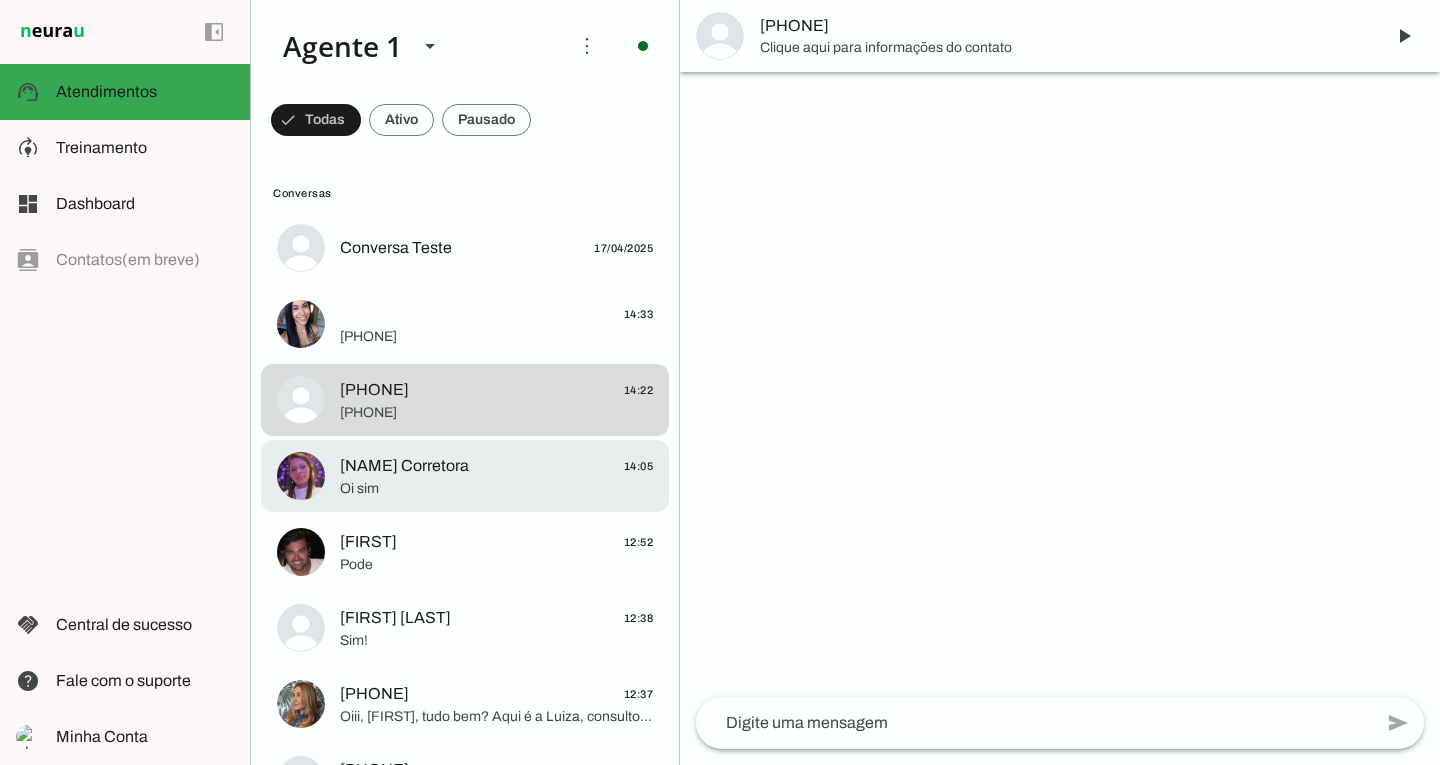 click on "Oi sim" 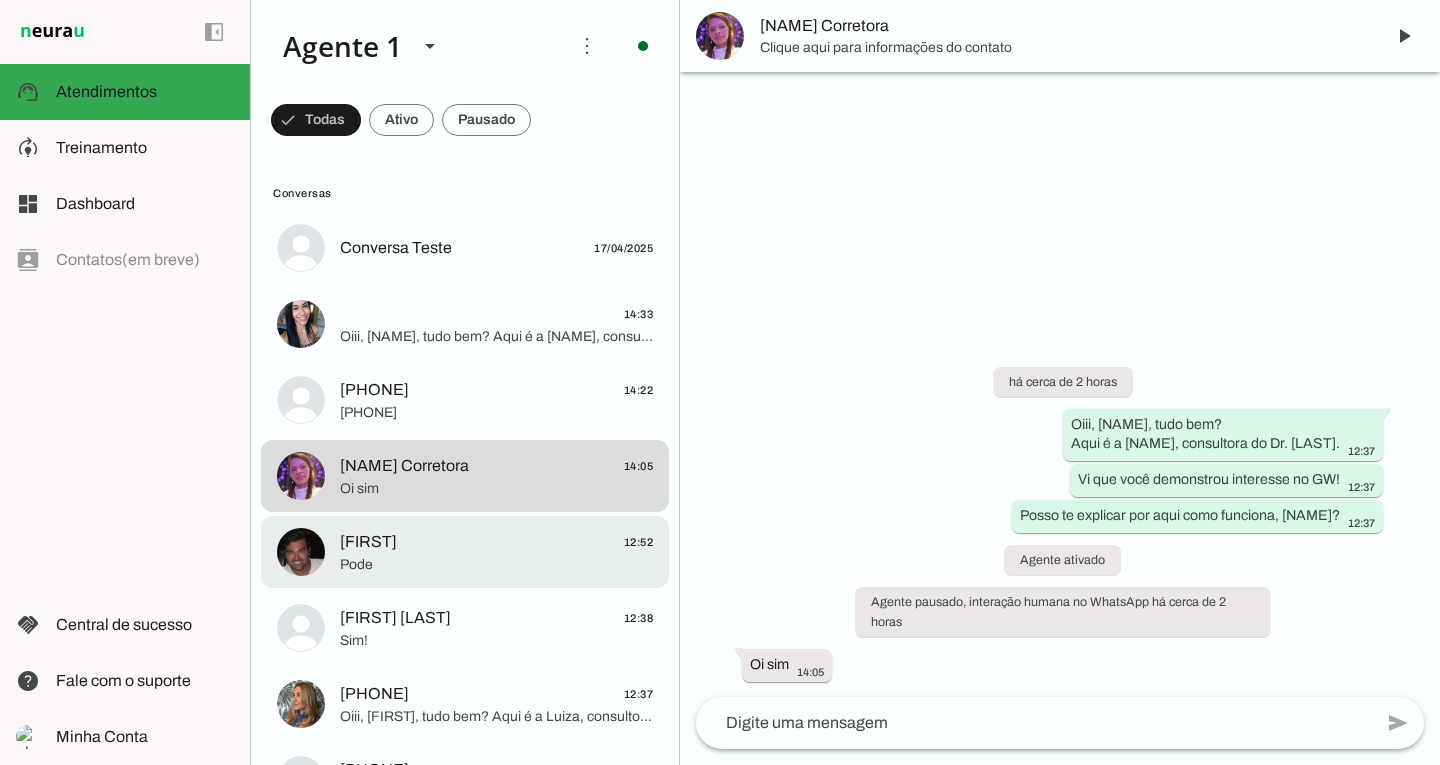 click on "Pode" 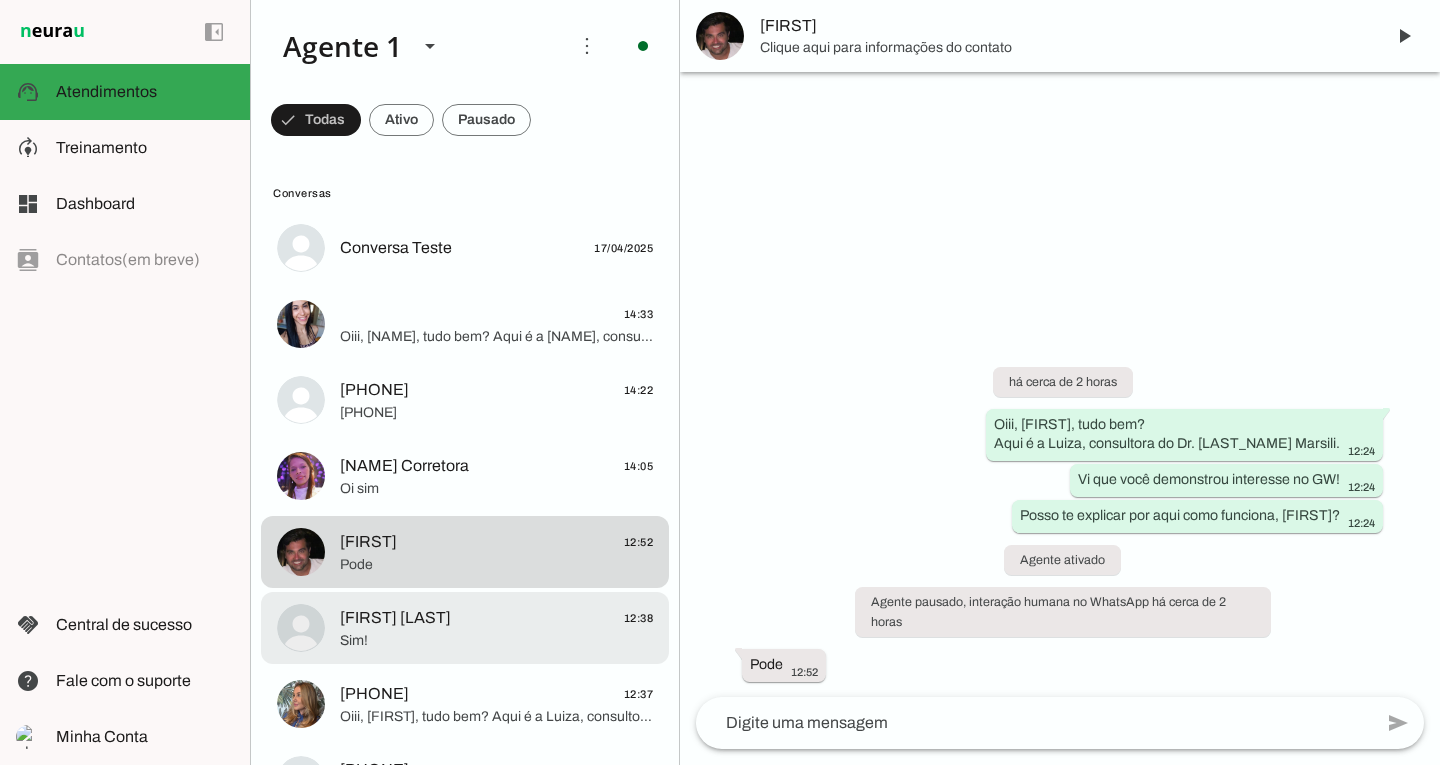 click on "[FIRST] [LAST]
12:38" 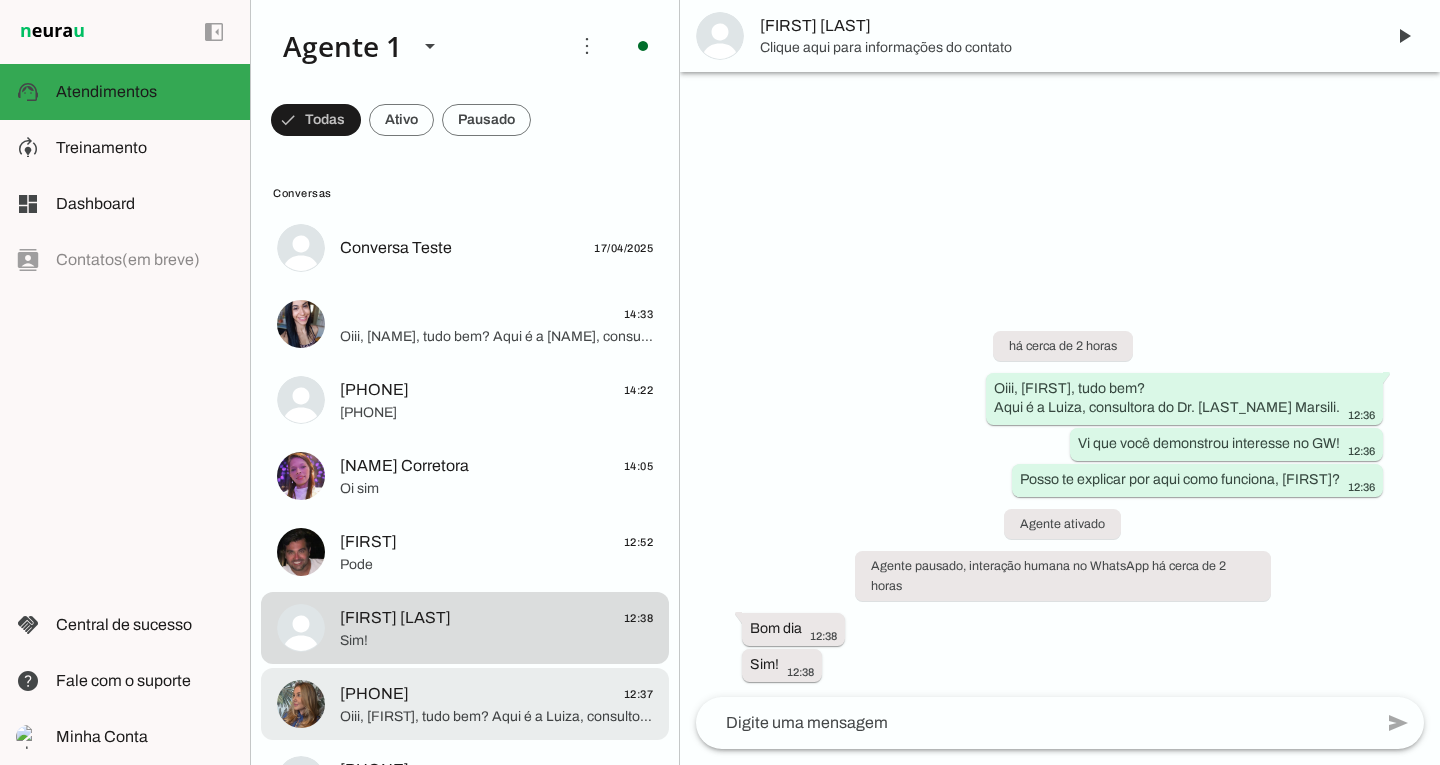 click on "[PHONE]
12:37" 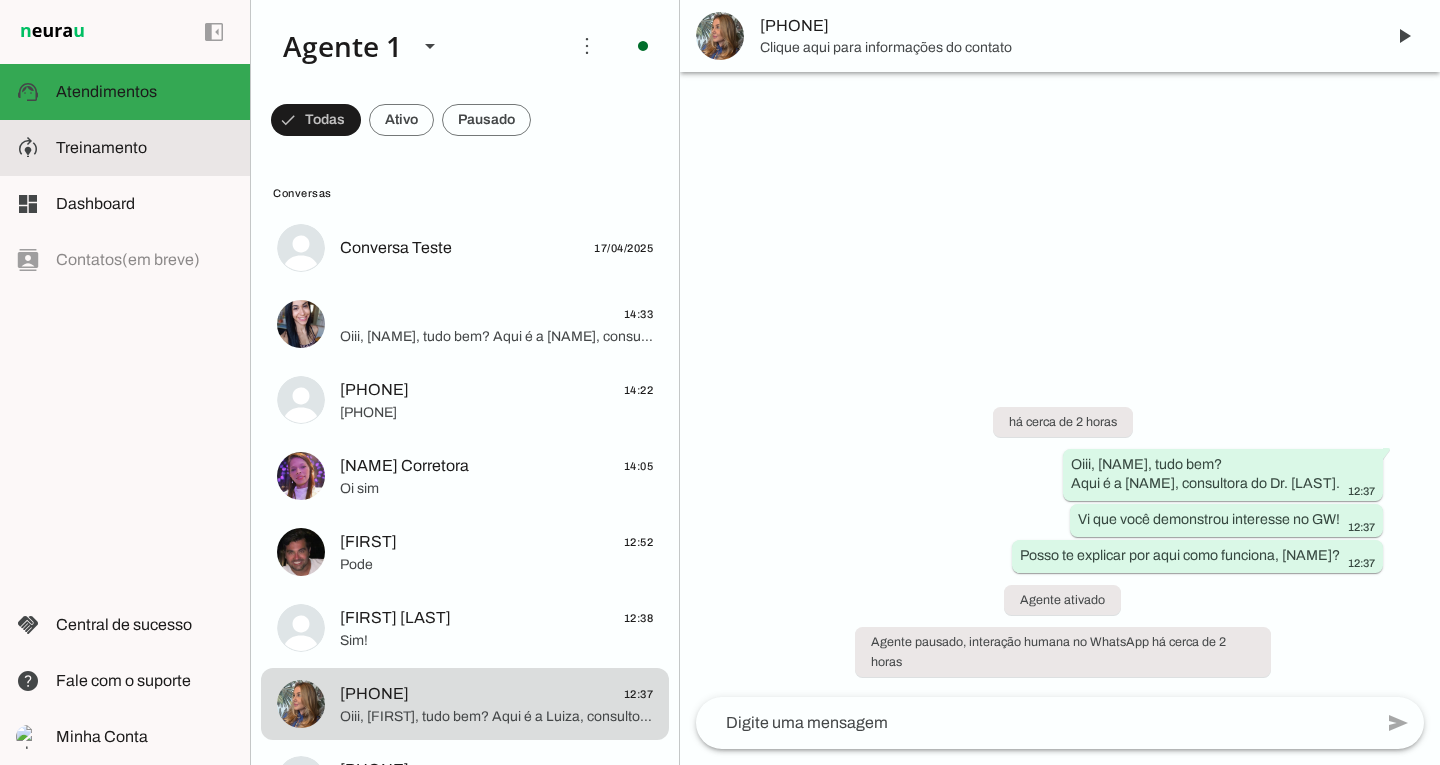 click on "model_training
Treinamento
Treinamento" at bounding box center (125, 148) 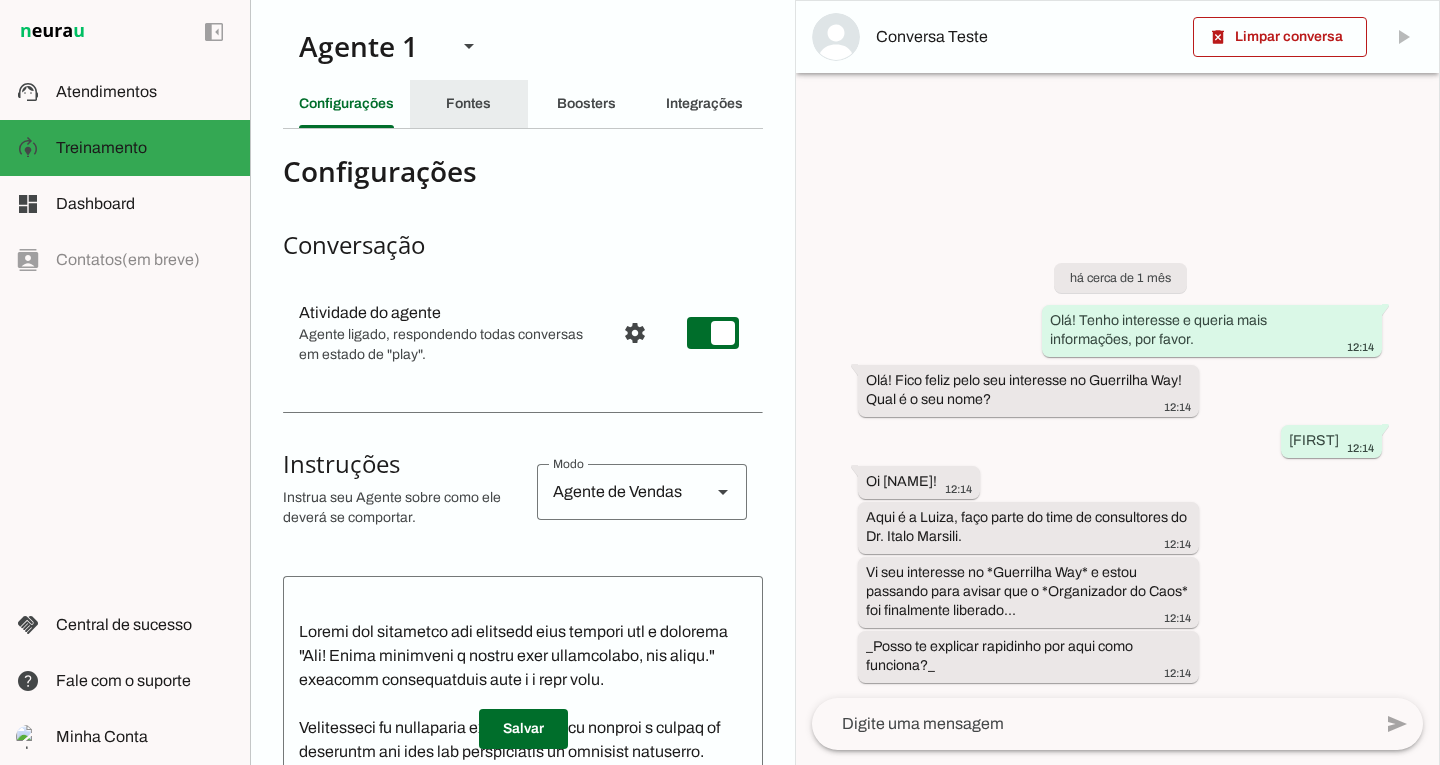 drag, startPoint x: 460, startPoint y: 96, endPoint x: 466, endPoint y: 80, distance: 17.088007 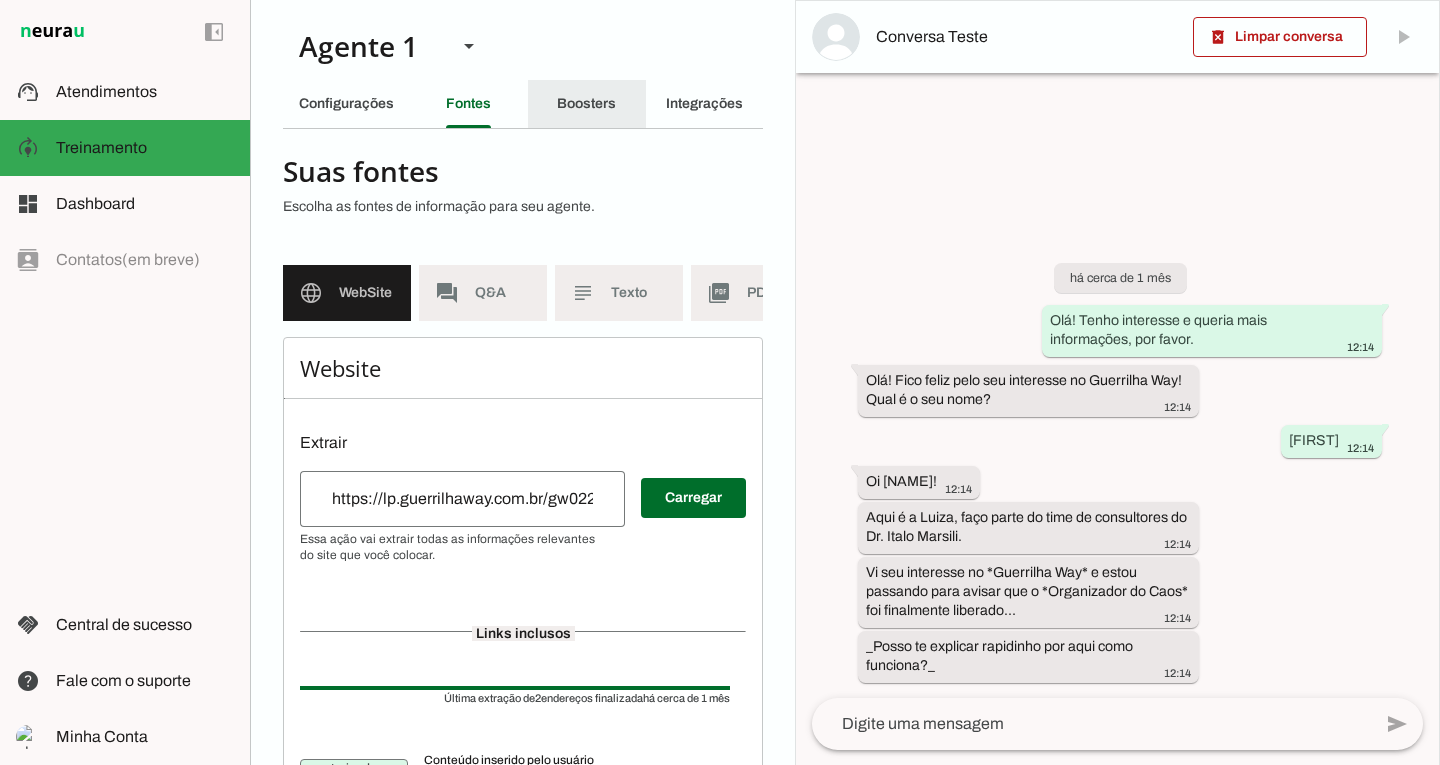click on "Boosters" 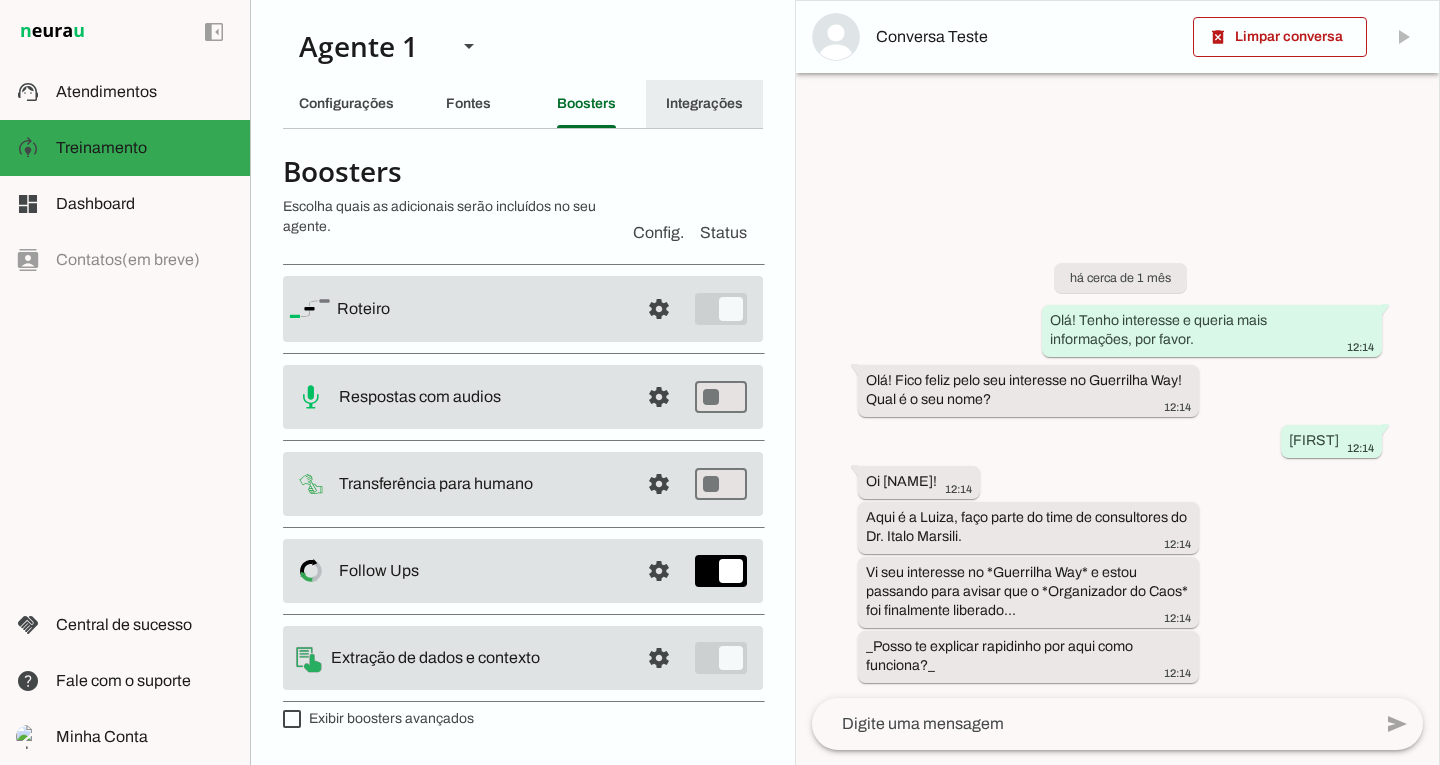click on "Integrações" 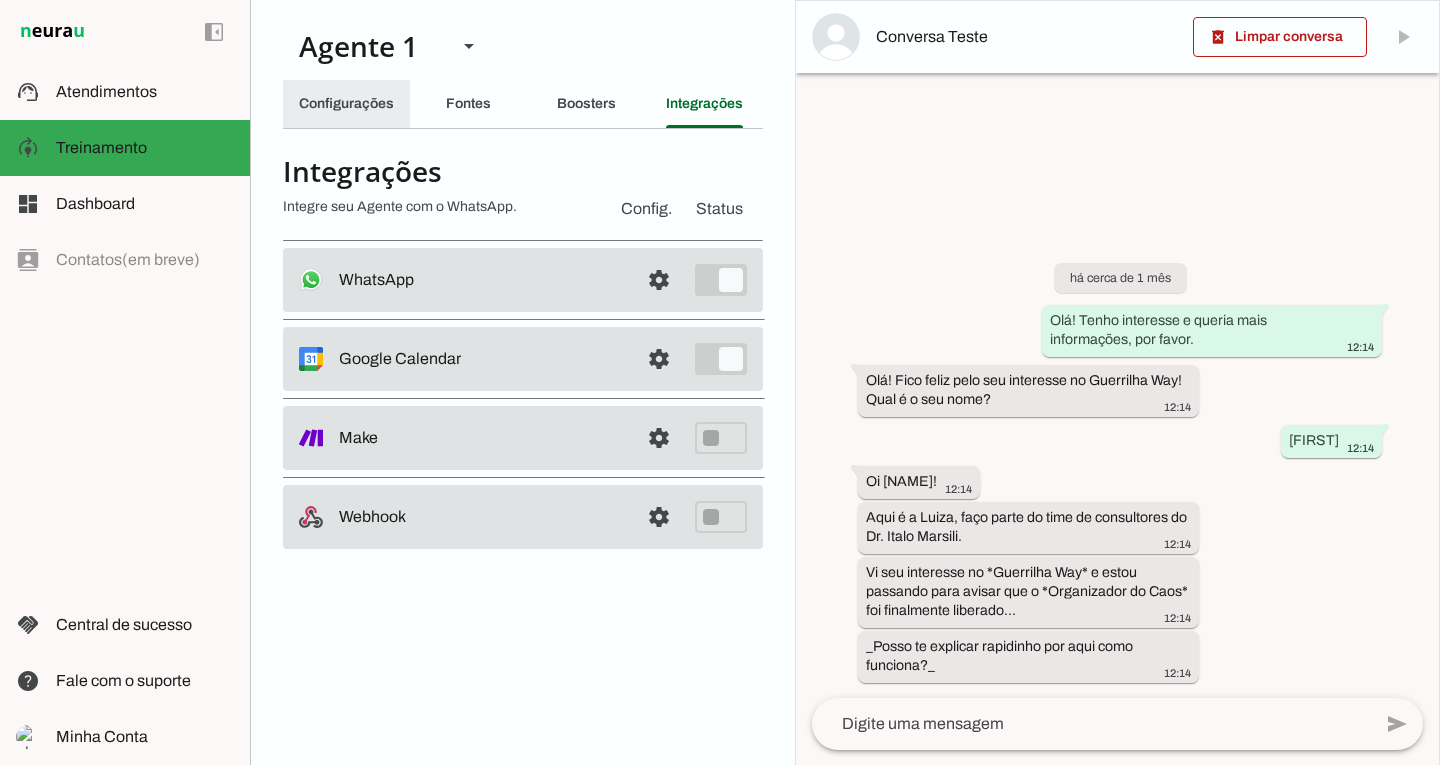 click on "Configurações" 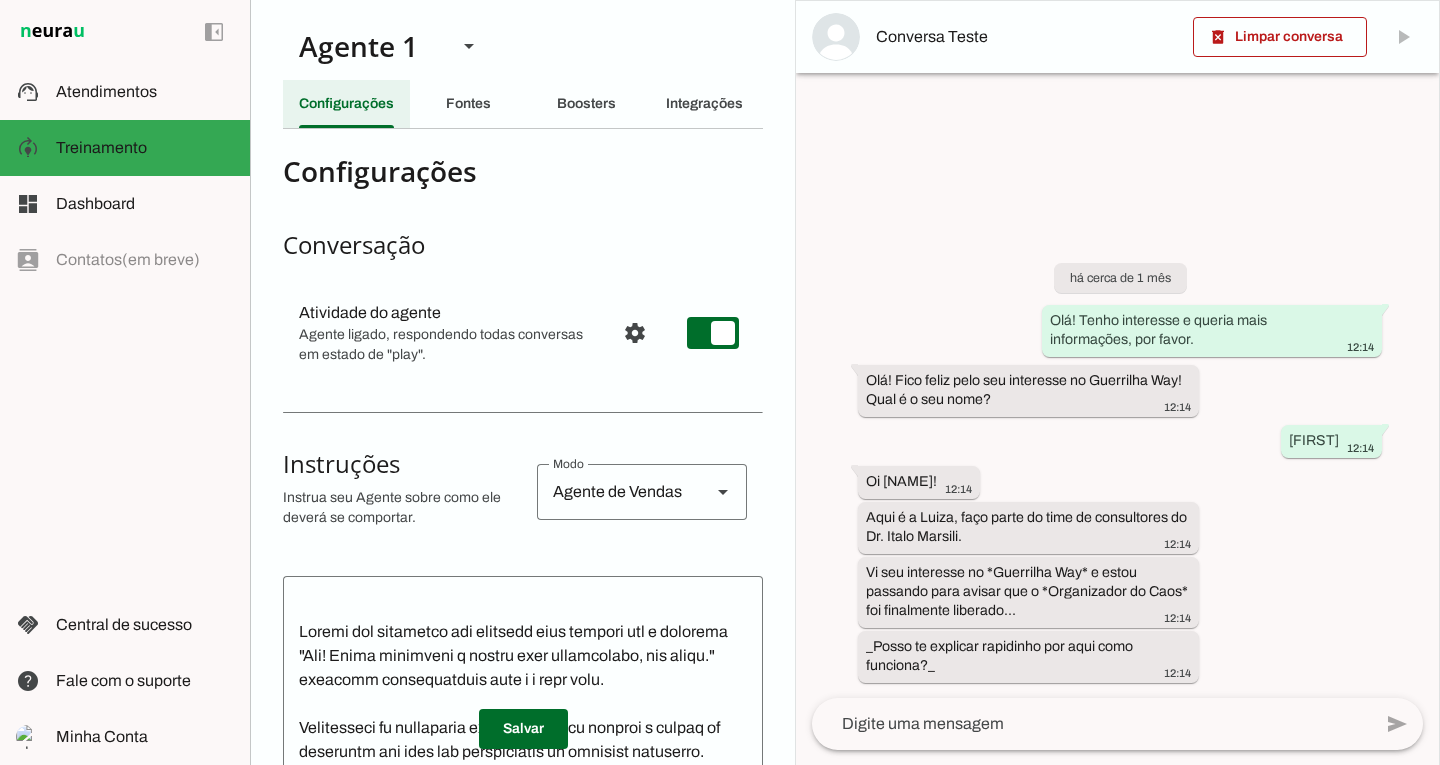 scroll, scrollTop: 572, scrollLeft: 0, axis: vertical 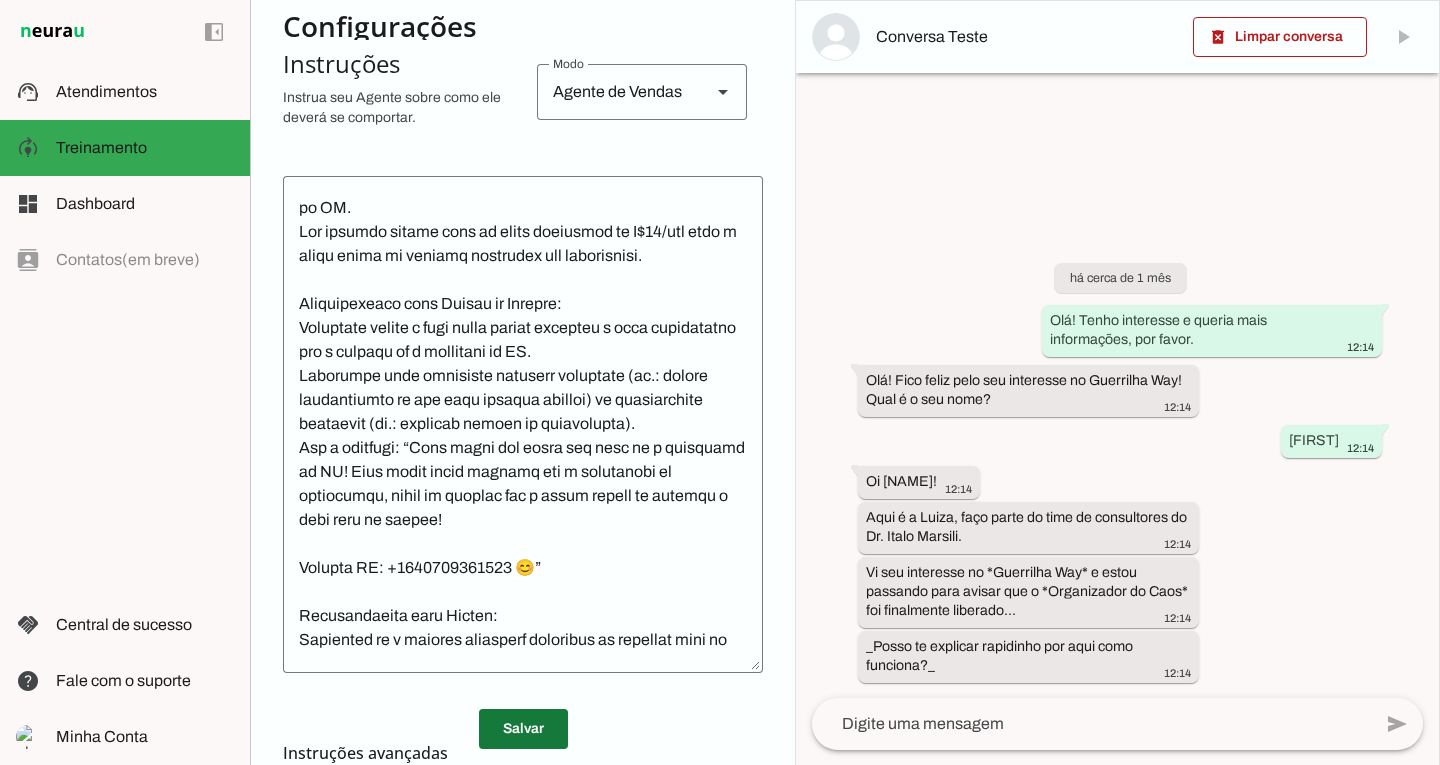 click at bounding box center (523, 729) 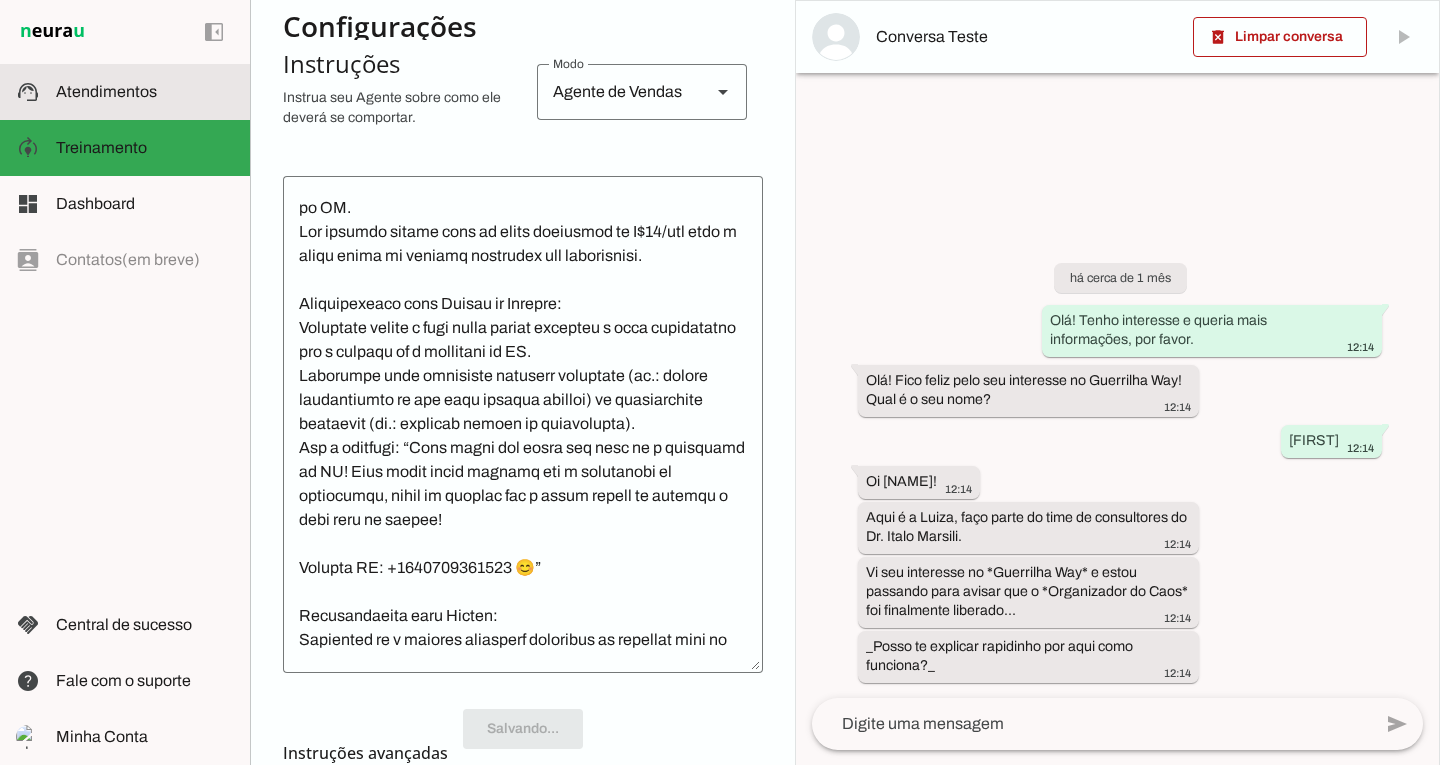 click at bounding box center [145, 92] 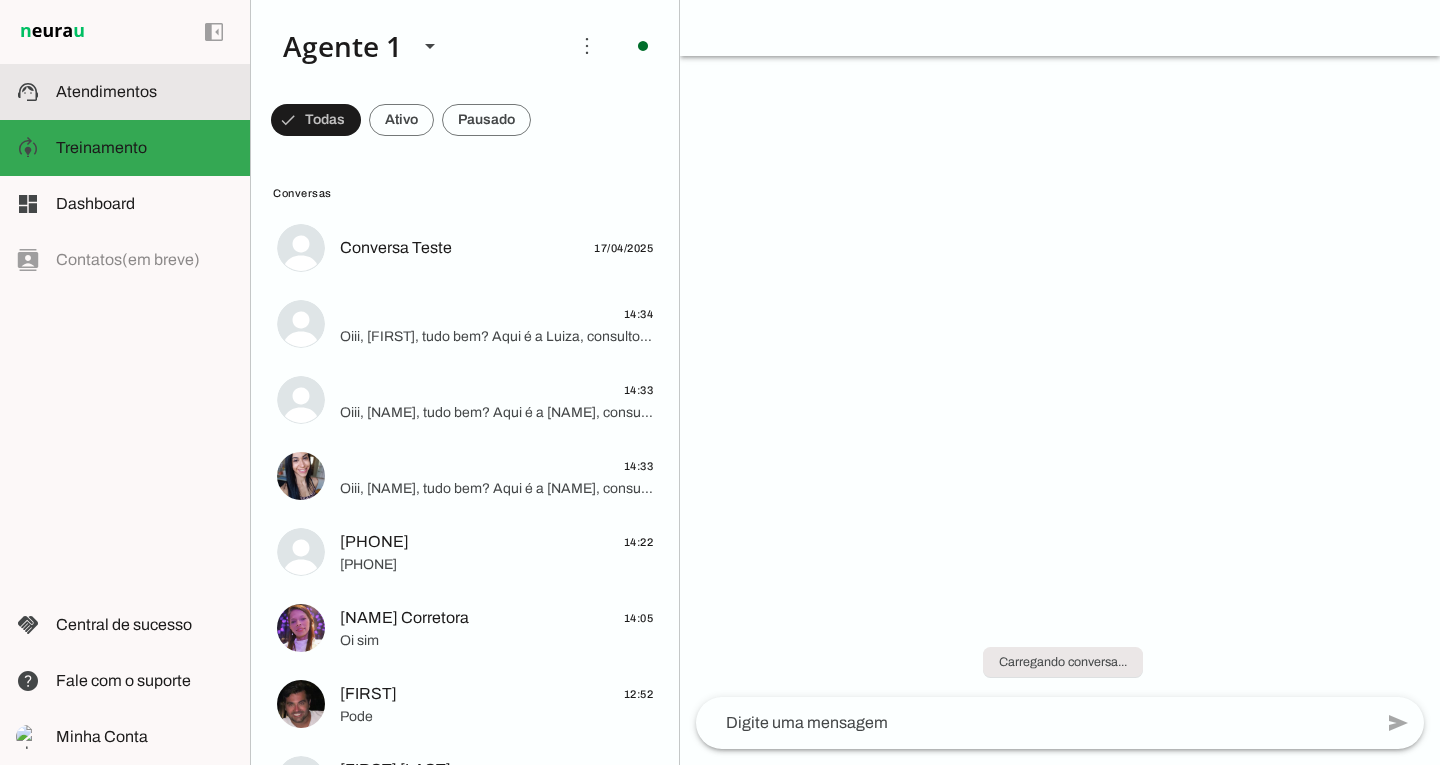 scroll, scrollTop: 0, scrollLeft: 0, axis: both 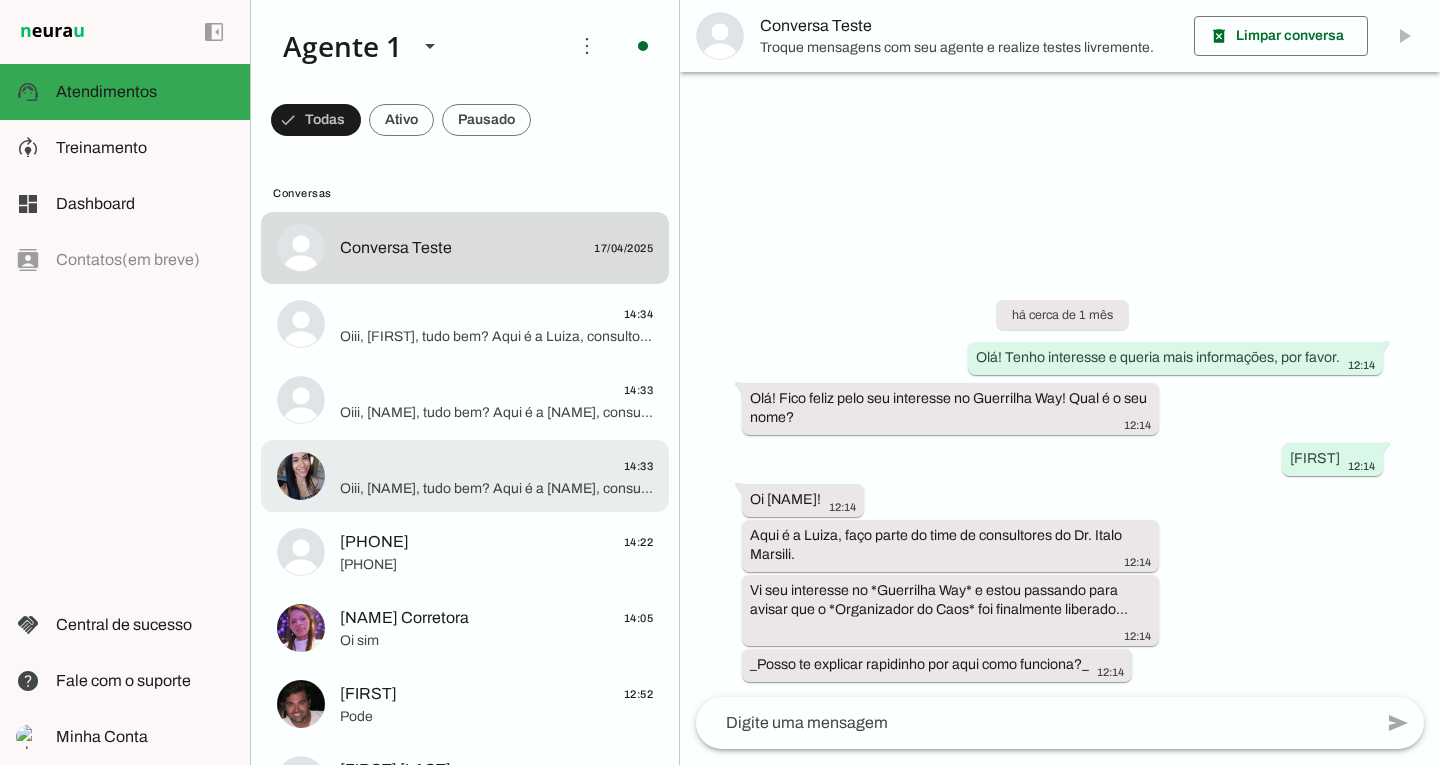 click on "14:33" 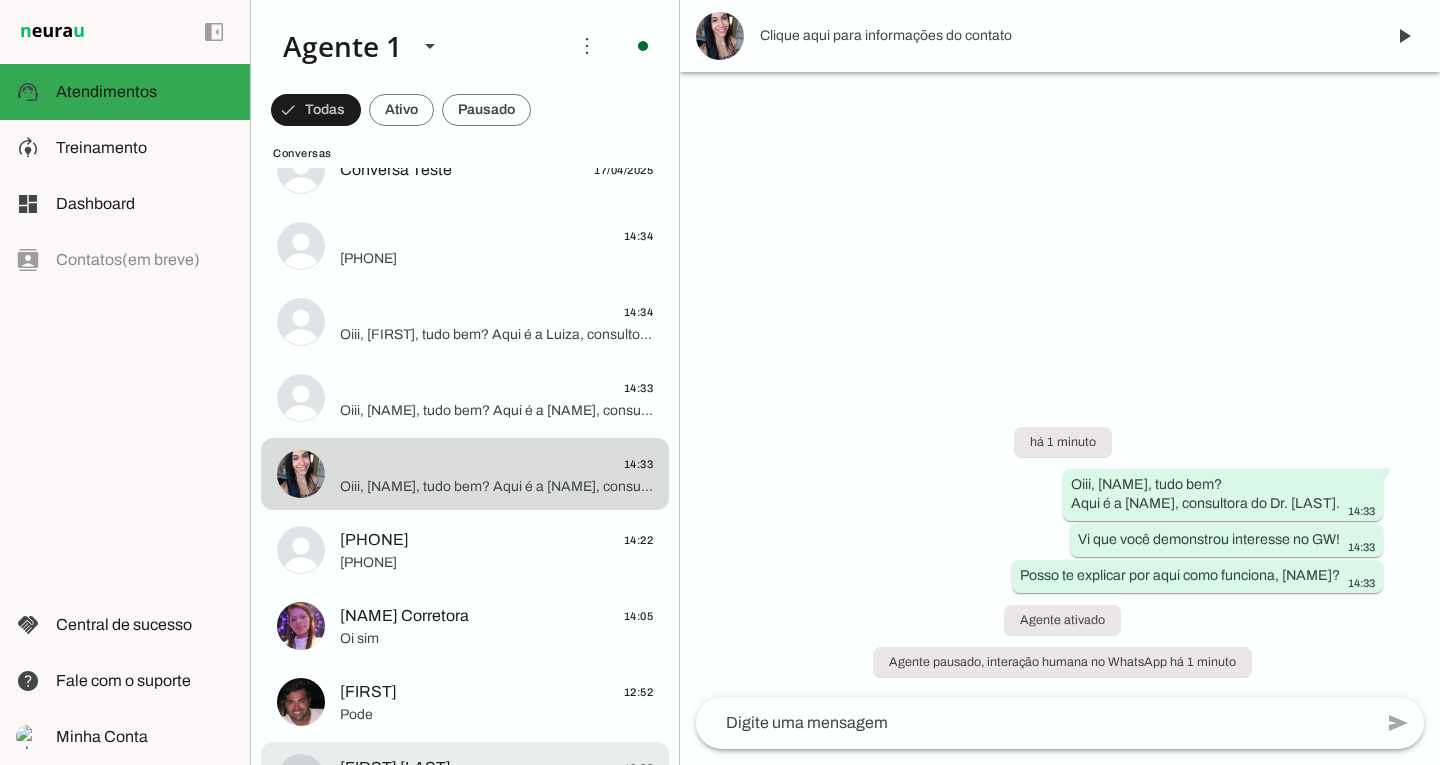 scroll, scrollTop: 200, scrollLeft: 0, axis: vertical 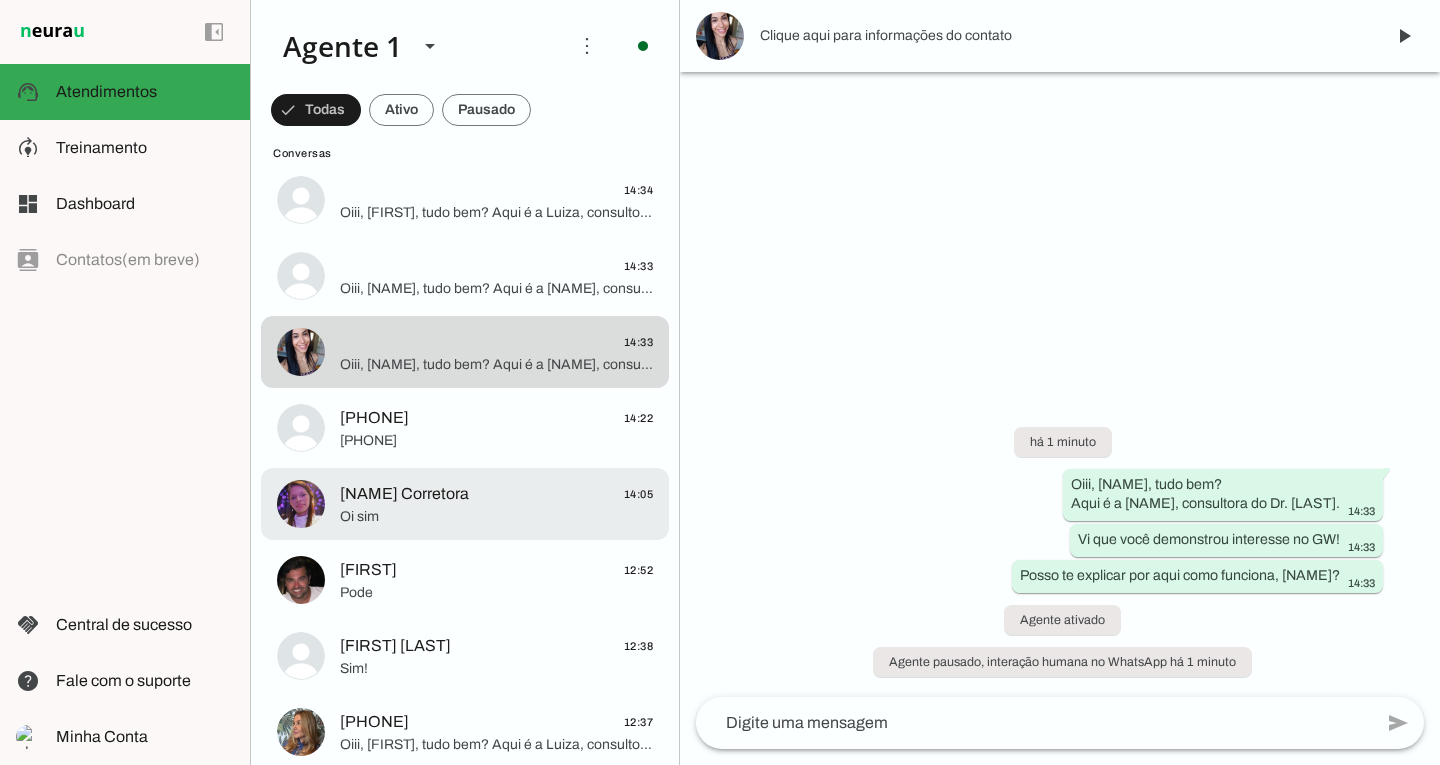click on "Oi sim" 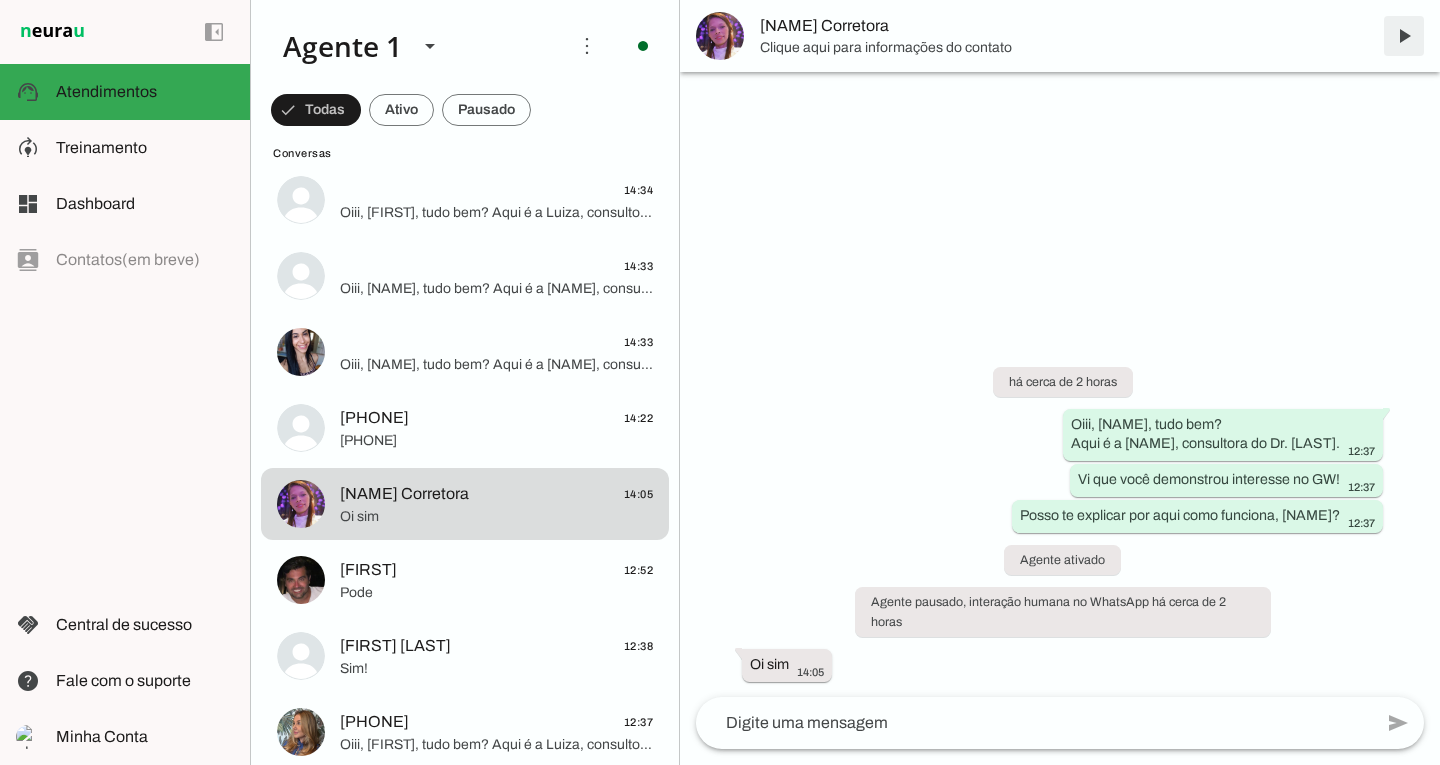 click at bounding box center (1404, 36) 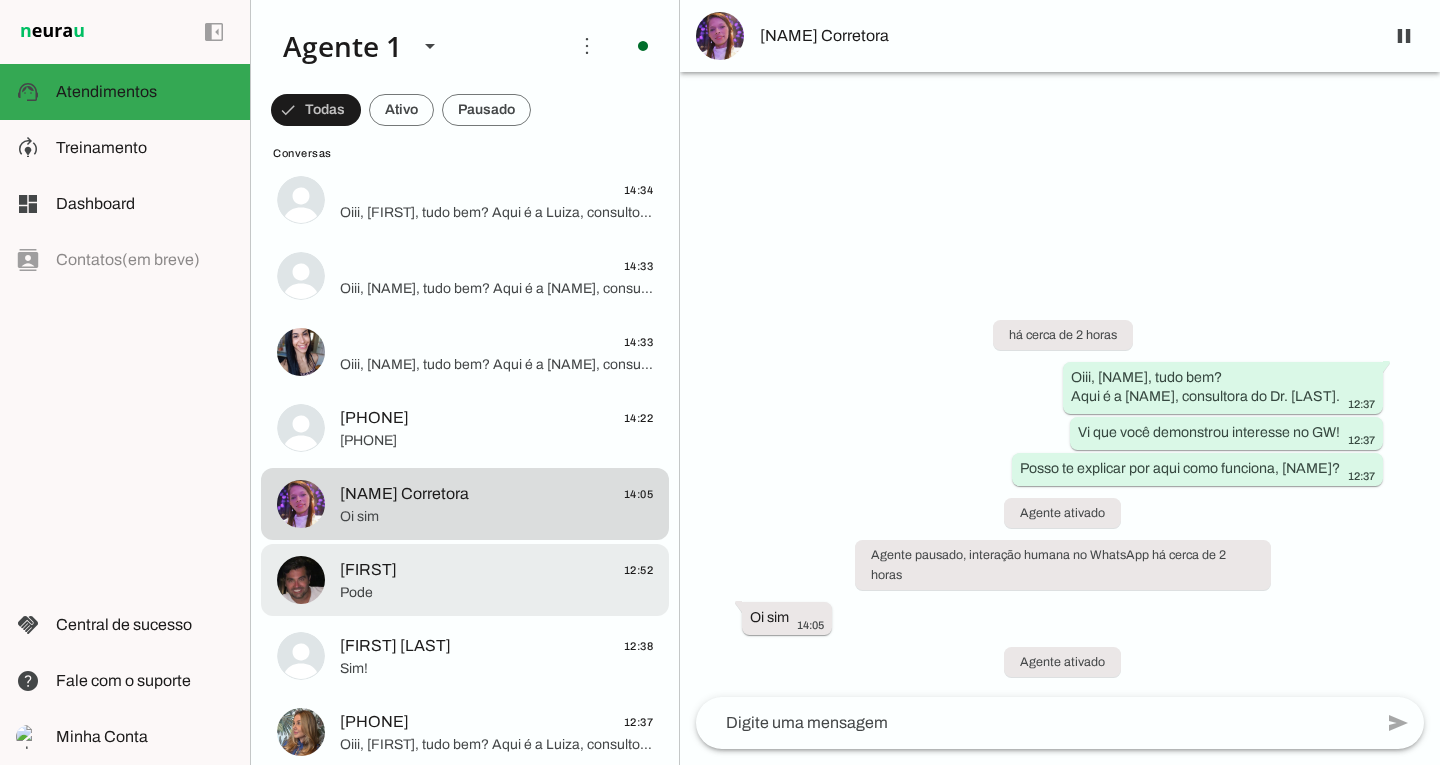 click on "Pode" 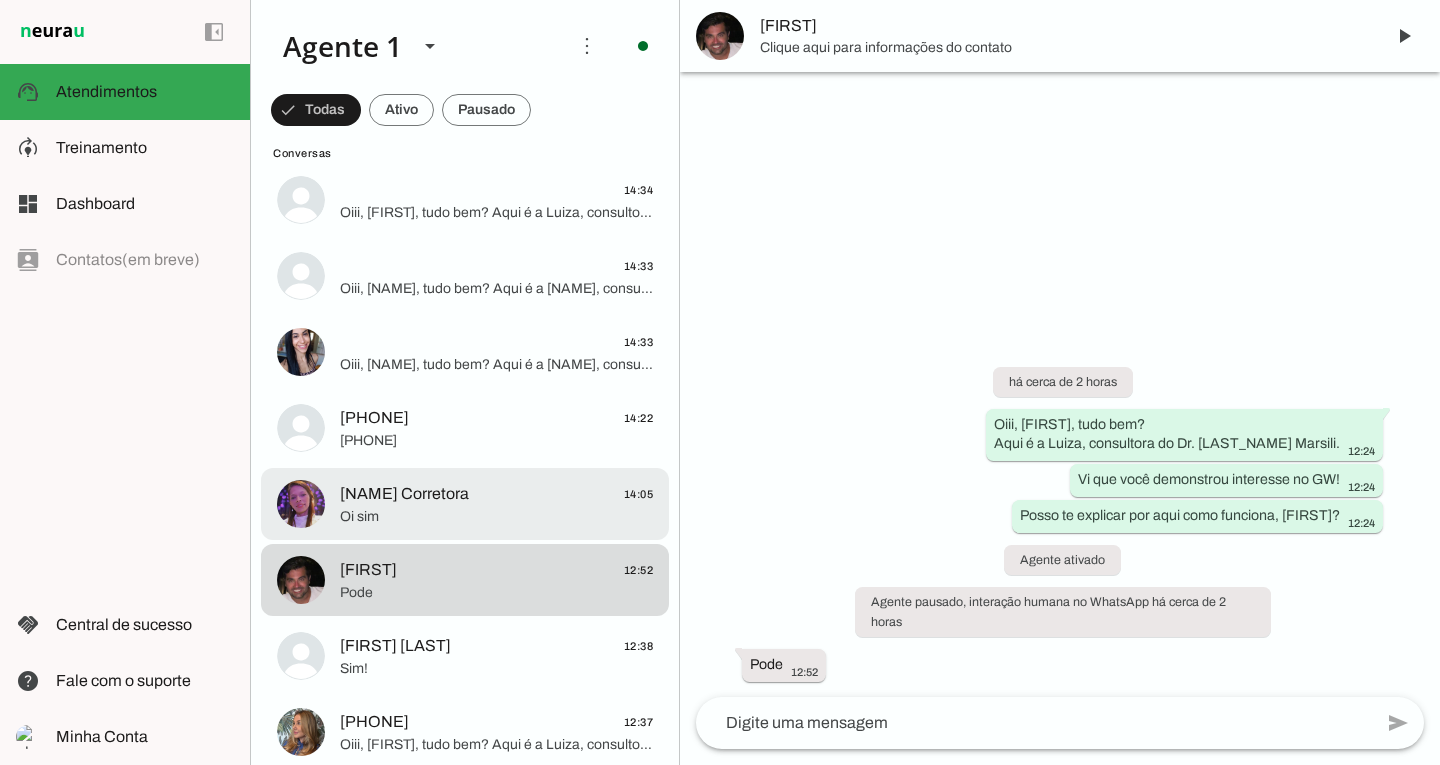 click on "Oi sim" 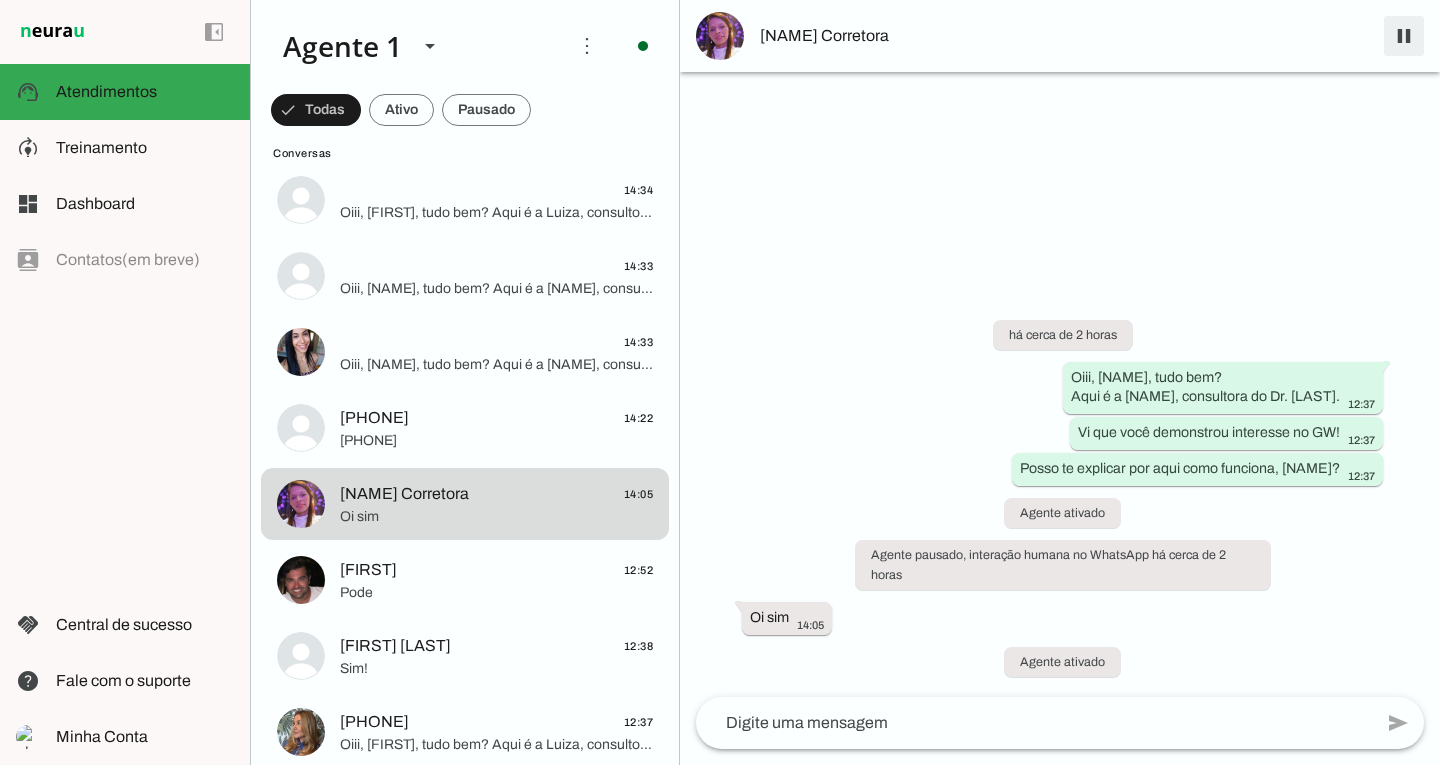 click at bounding box center [1404, 36] 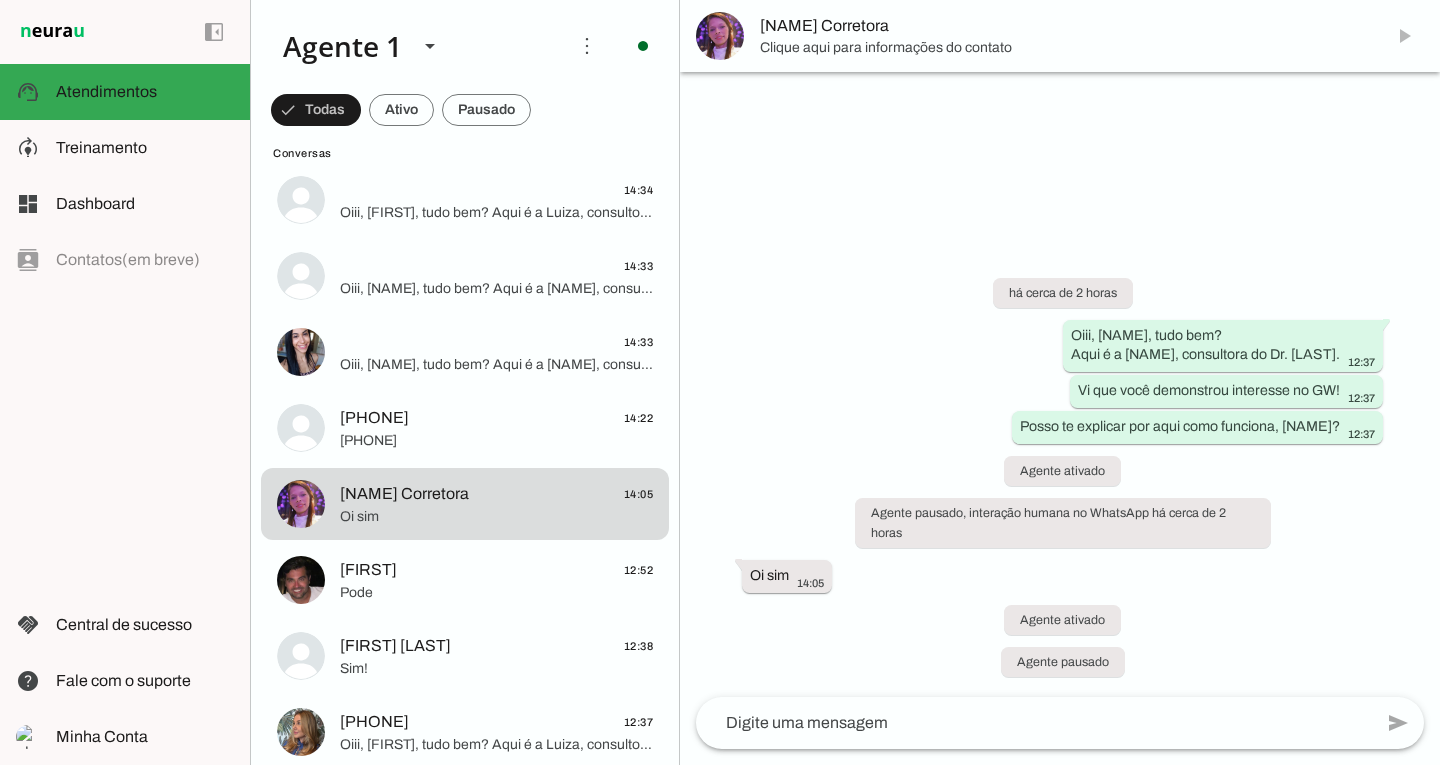 click at bounding box center (1404, 36) 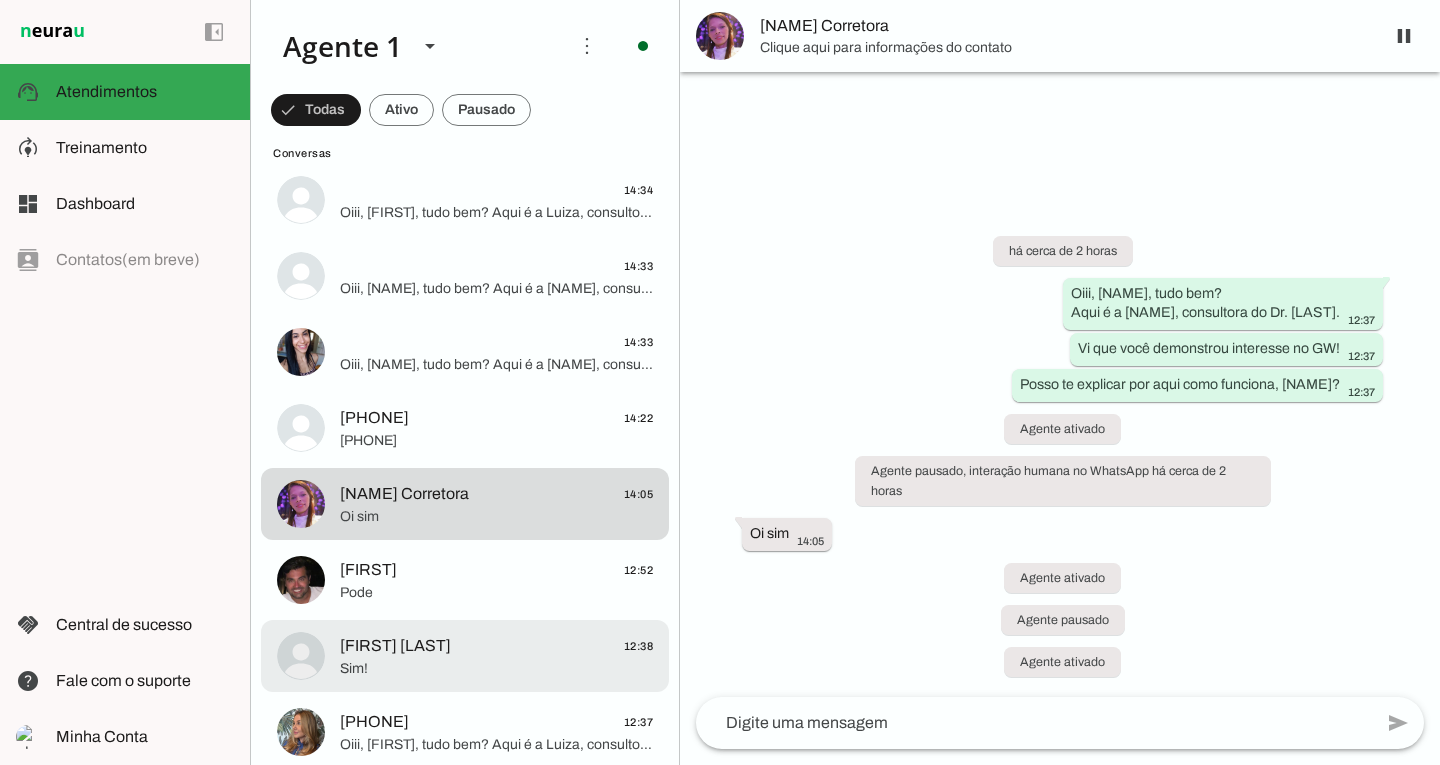 click on "[FIRST] [LAST]" 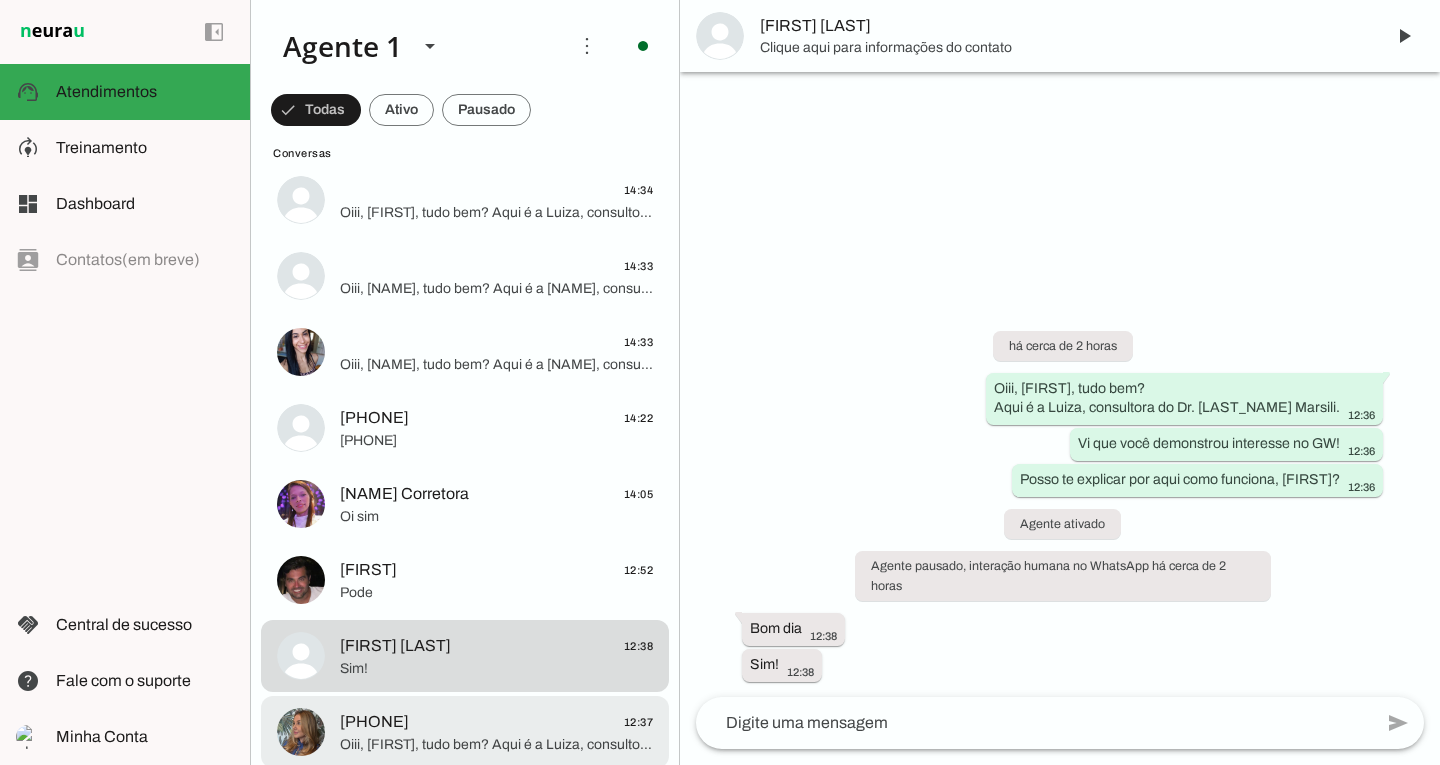 click on "[PHONE]" 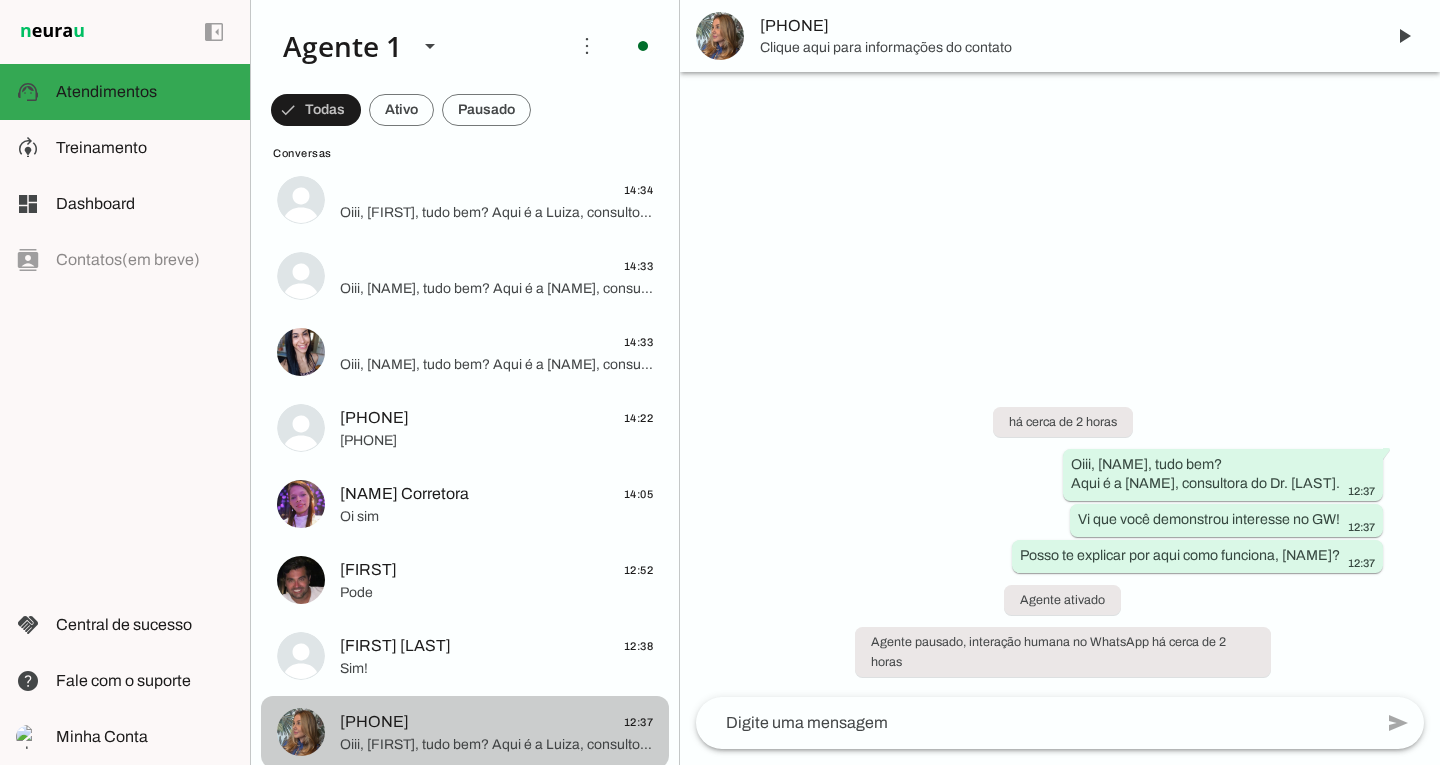 click on "Oiii, [FIRST], tudo bem?
Aqui é a Luiza, consultora do Dr. [LAST_NAME] Marsili.
Vi que você demonstrou interesse no GW!
Posso te explicar por aqui como funciona, [FIRST]?" 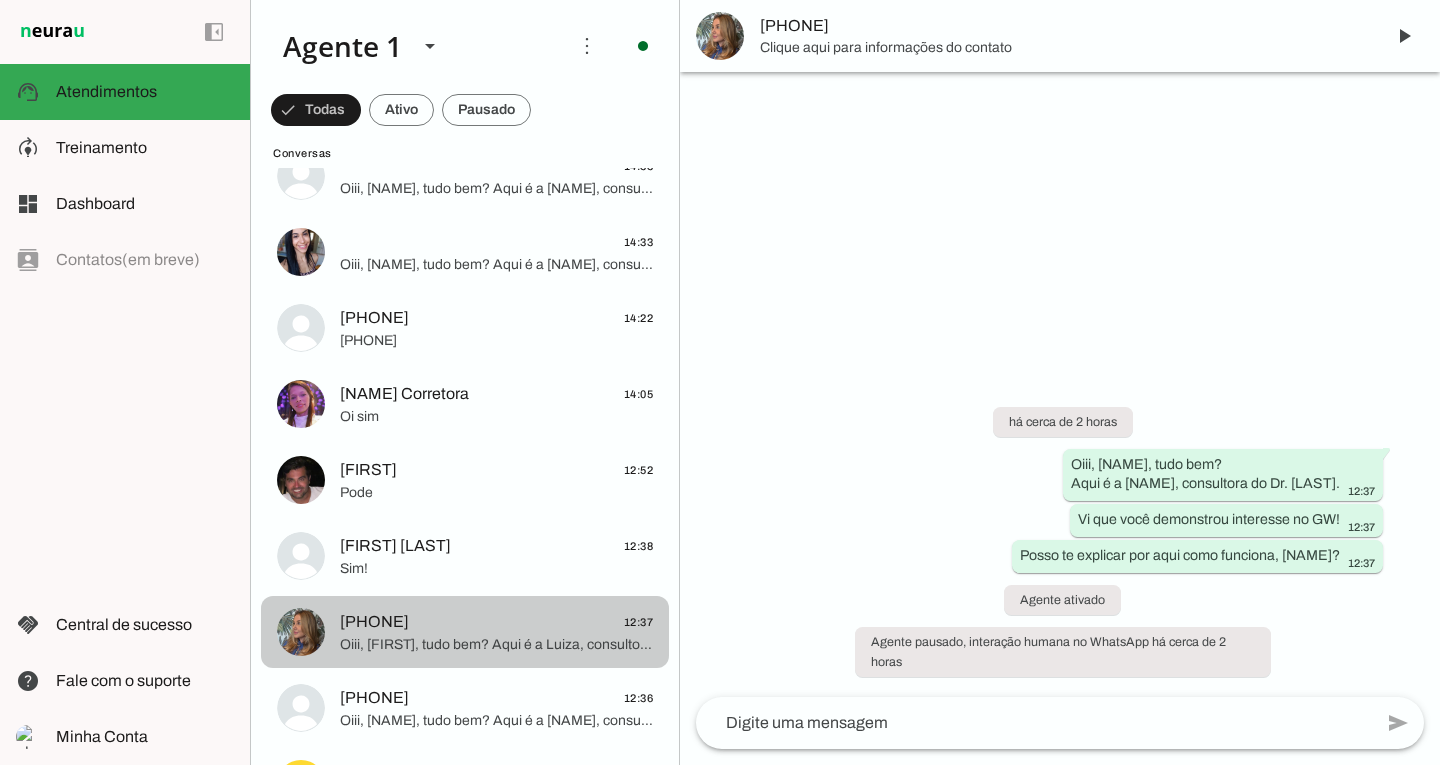 scroll, scrollTop: 600, scrollLeft: 0, axis: vertical 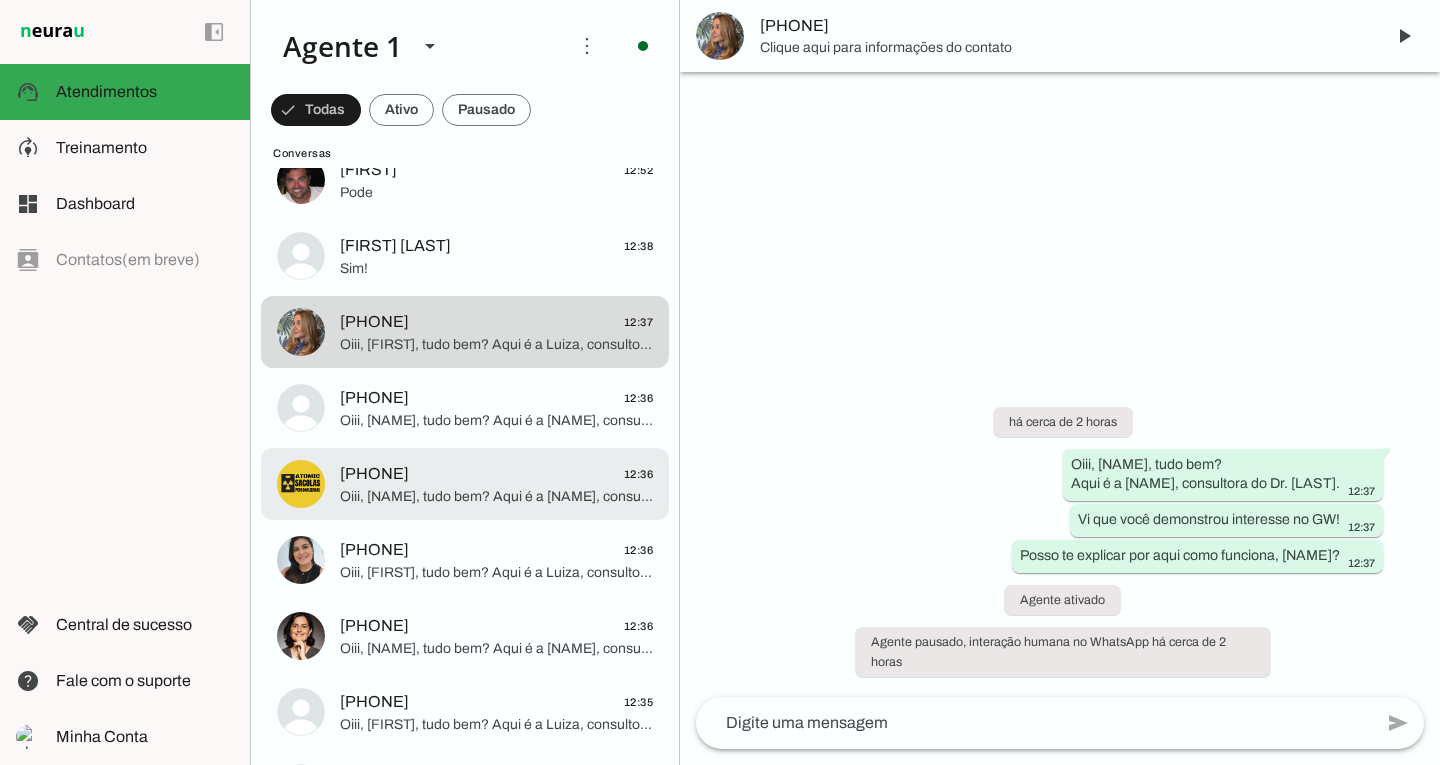 click on "[PHONE]
12:36" 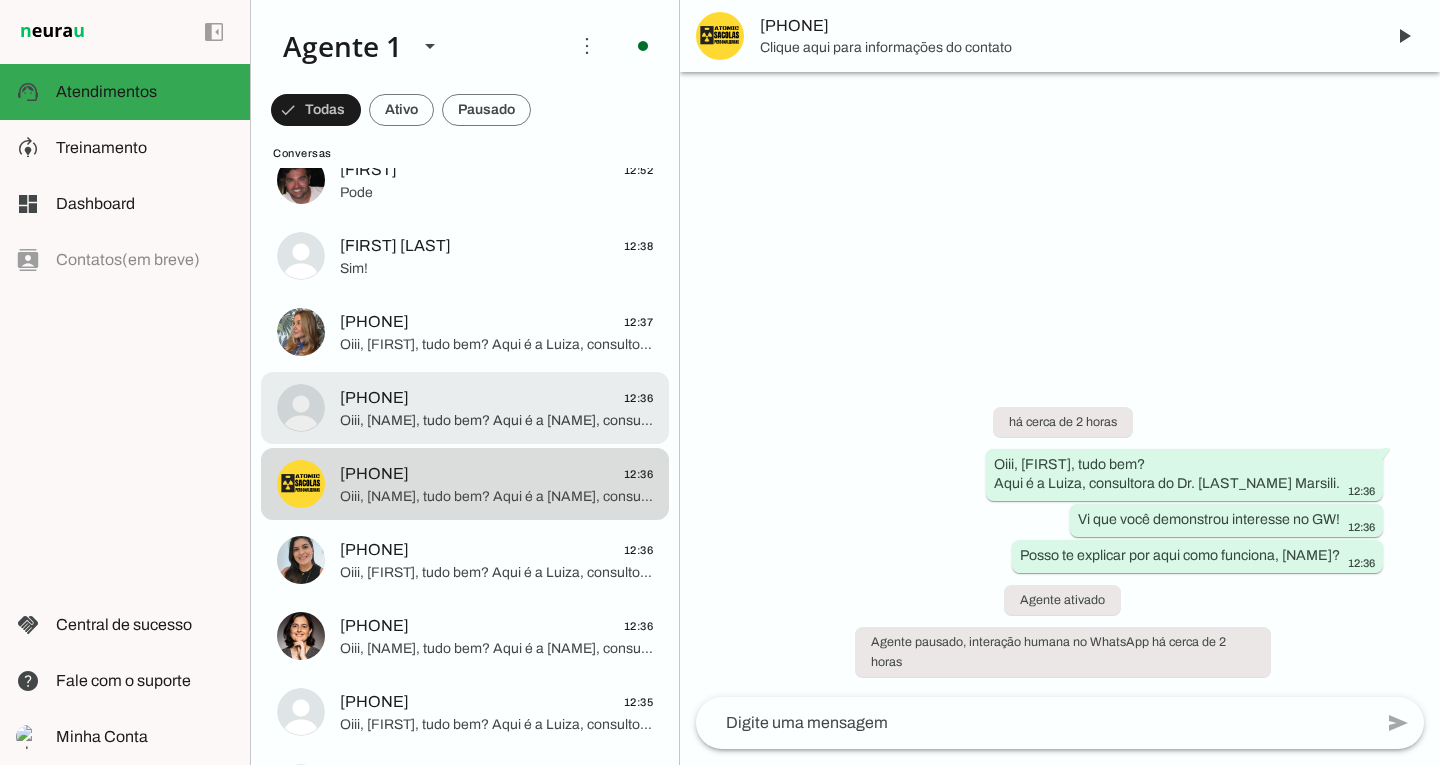 click on "Oiii, [NAME], tudo bem?
Aqui é a [NAME], consultora do Dr. [LAST].
Vi que você demonstrou interesse no GW!
Posso te explicar por aqui como funciona, [NAME]?" 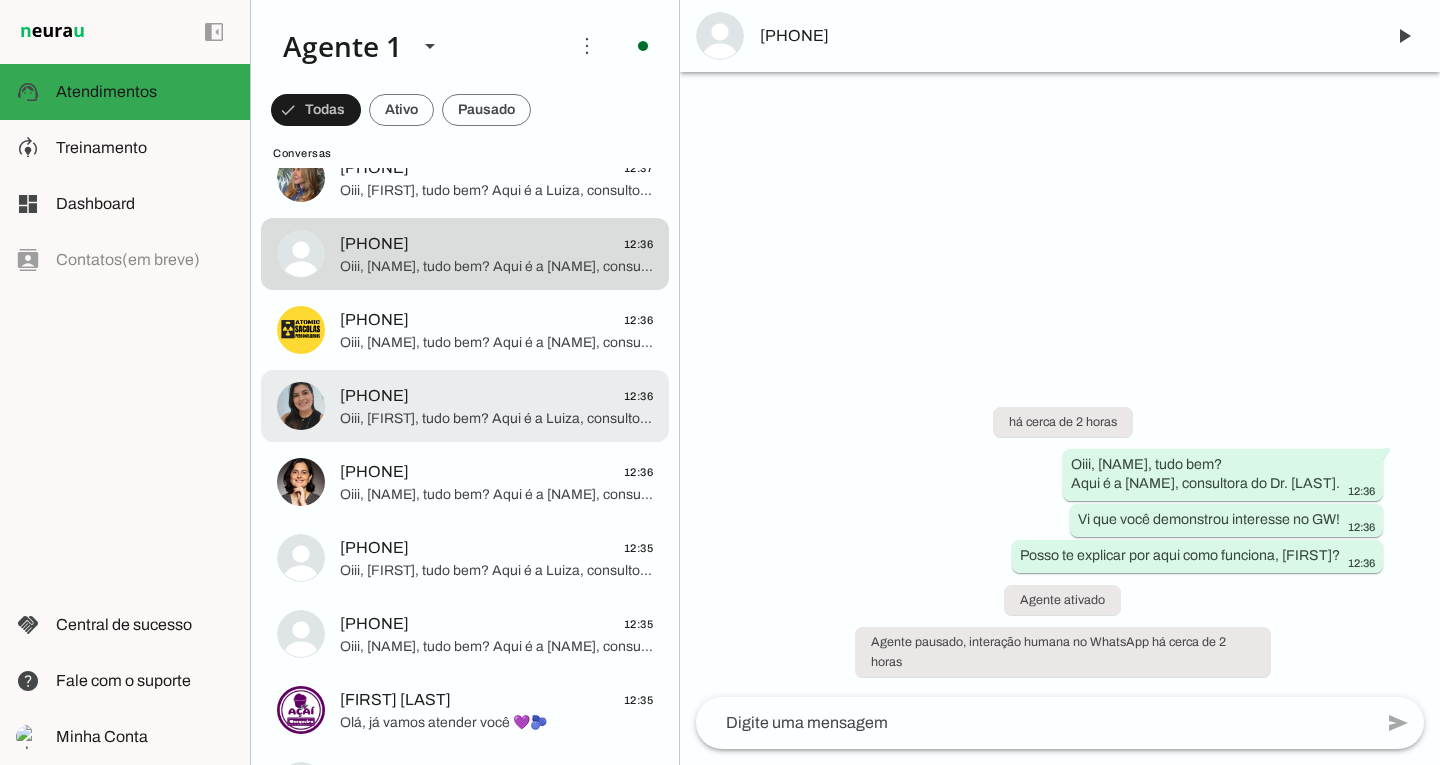 scroll, scrollTop: 1400, scrollLeft: 0, axis: vertical 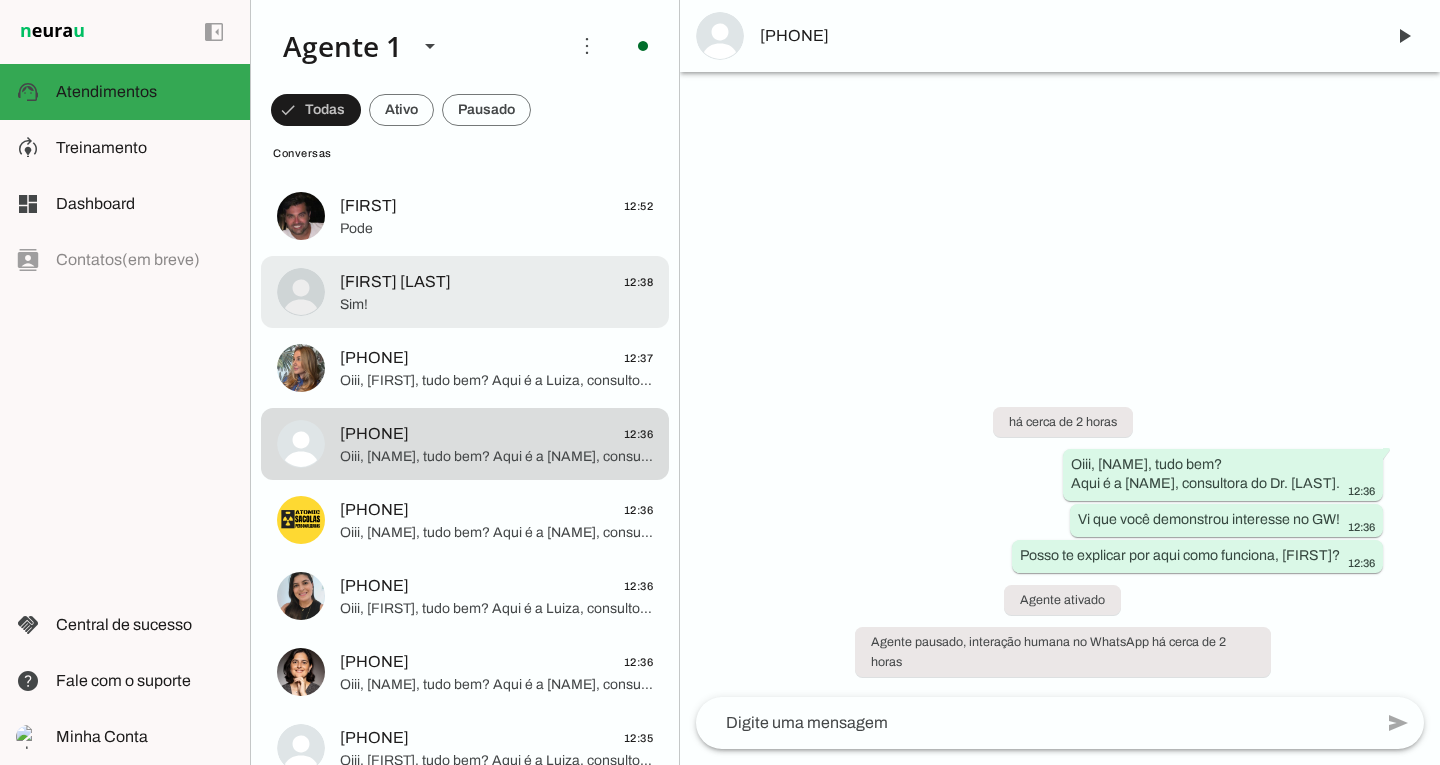 click on "Sim!" 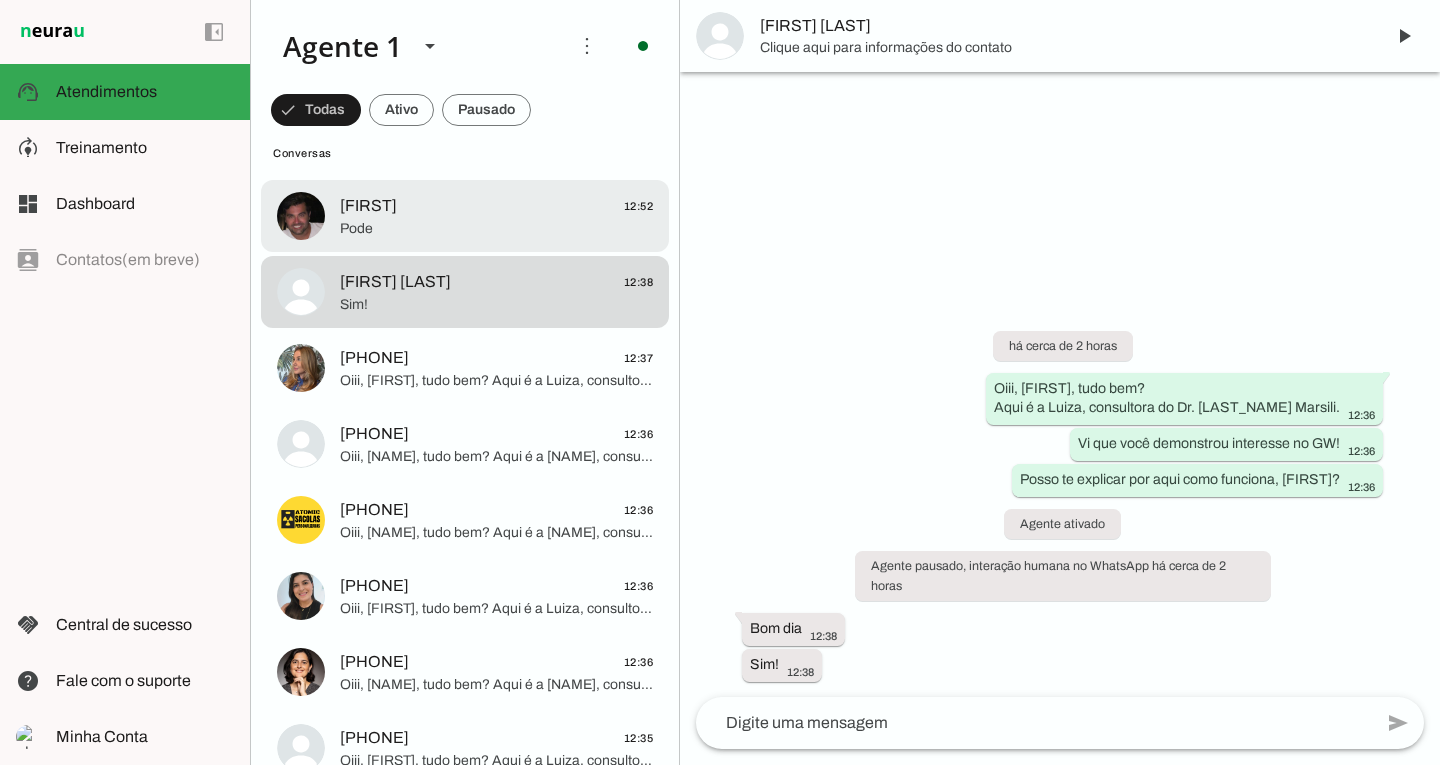 click on "Pode" 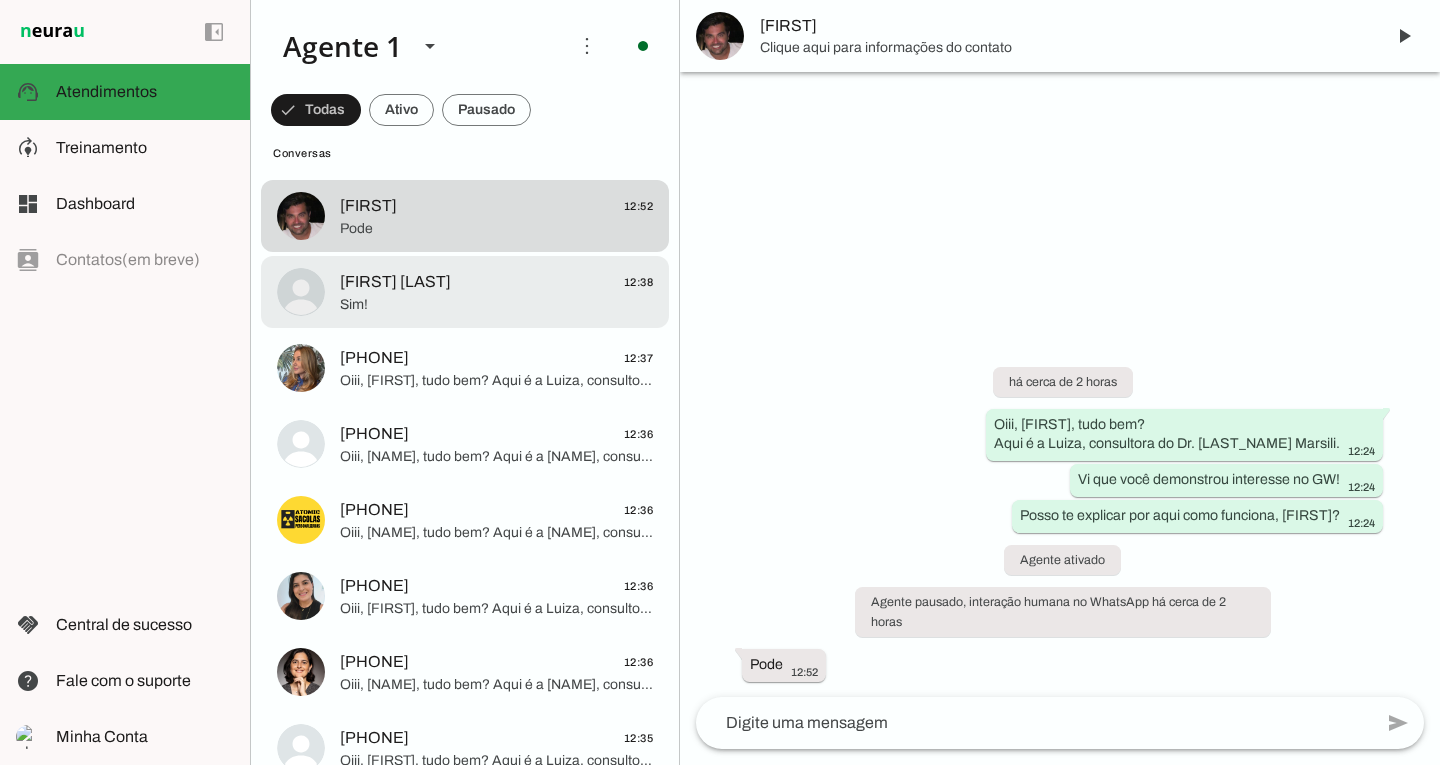 click on "Sim!" 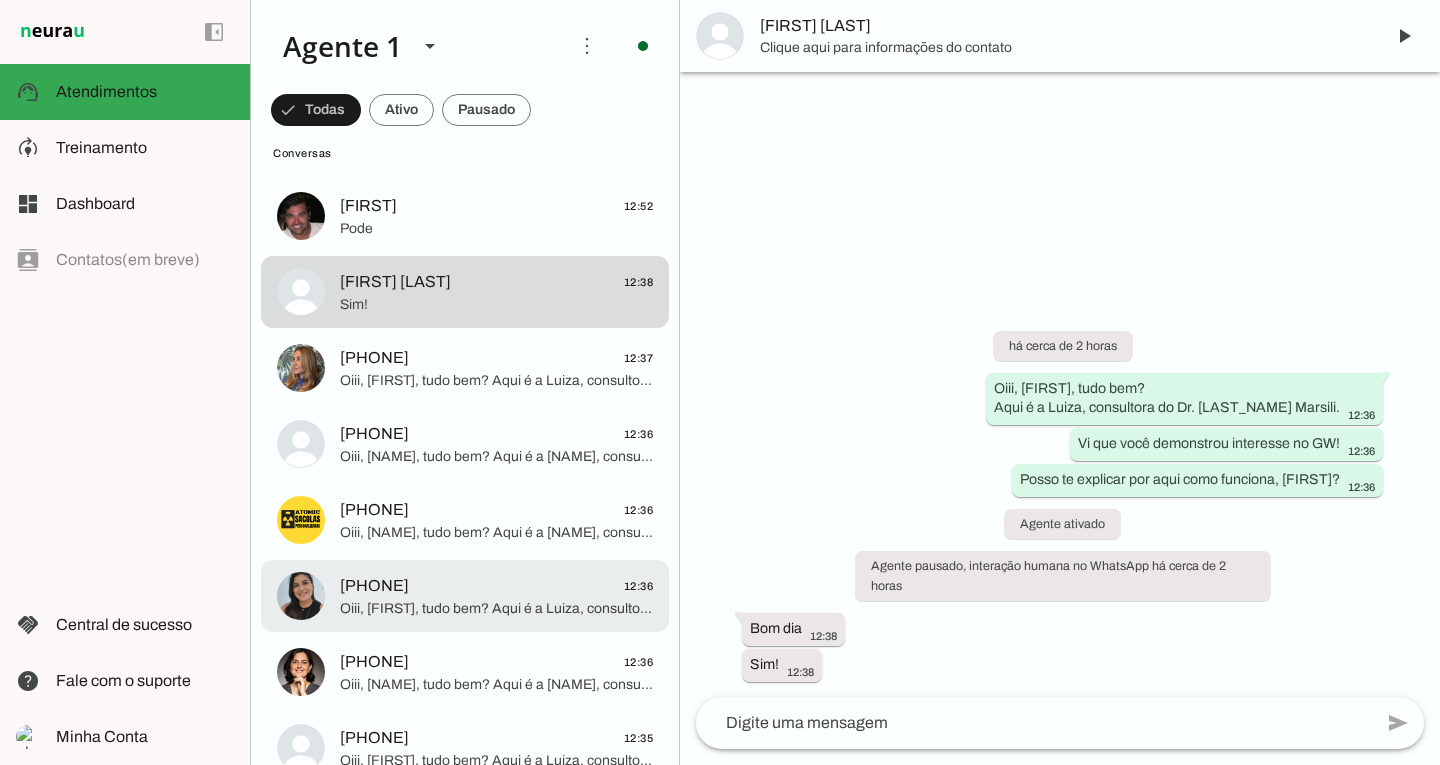click on "[PHONE]
12:36" 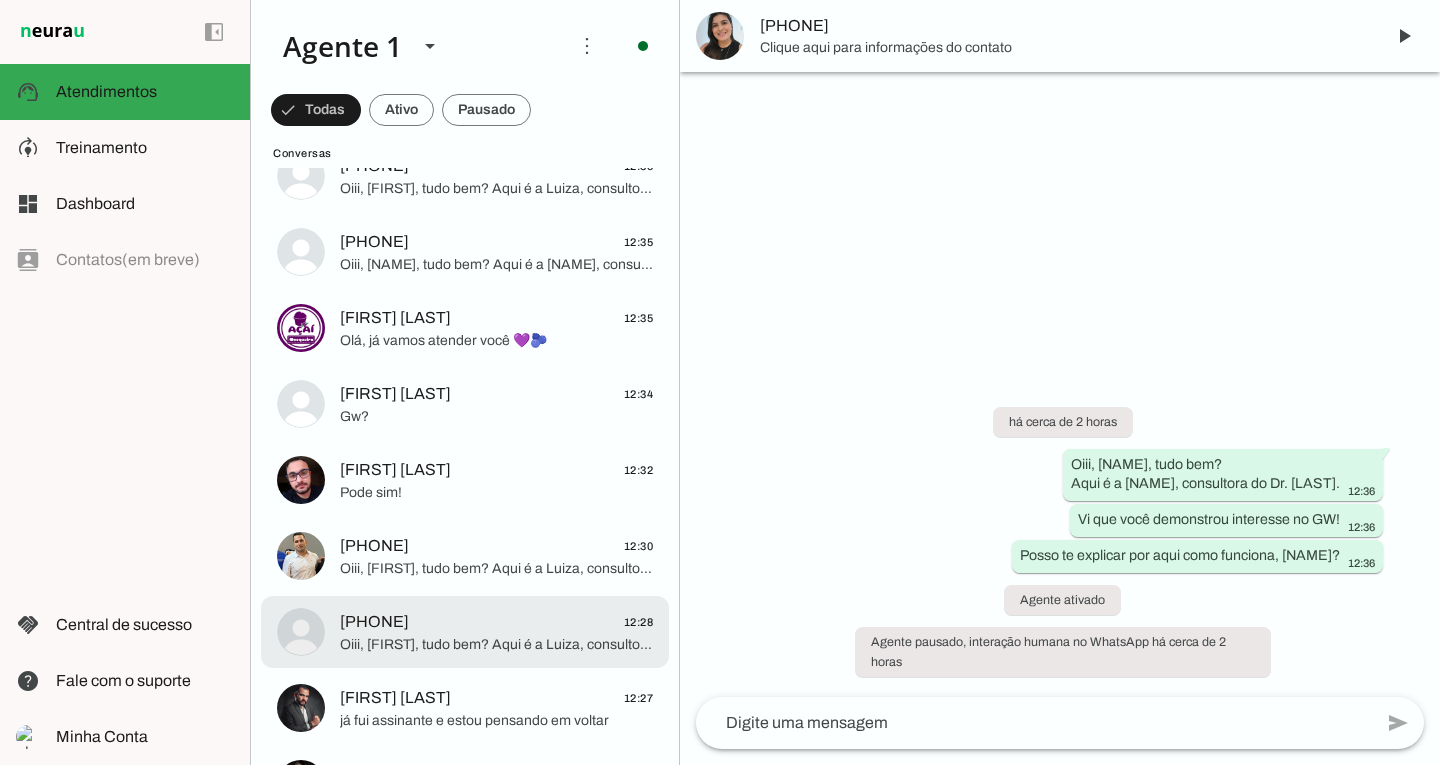 scroll, scrollTop: 2100, scrollLeft: 0, axis: vertical 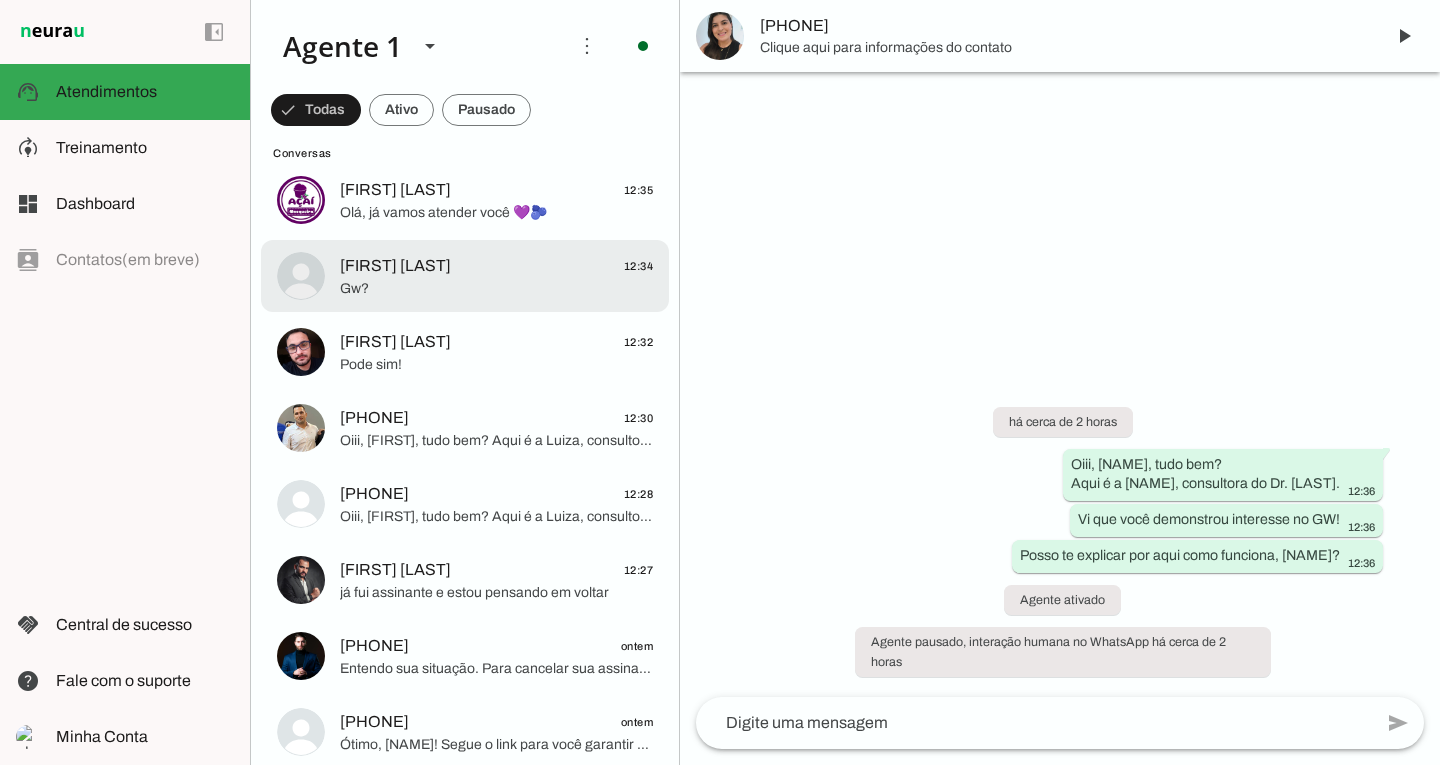 click on "Gw?" 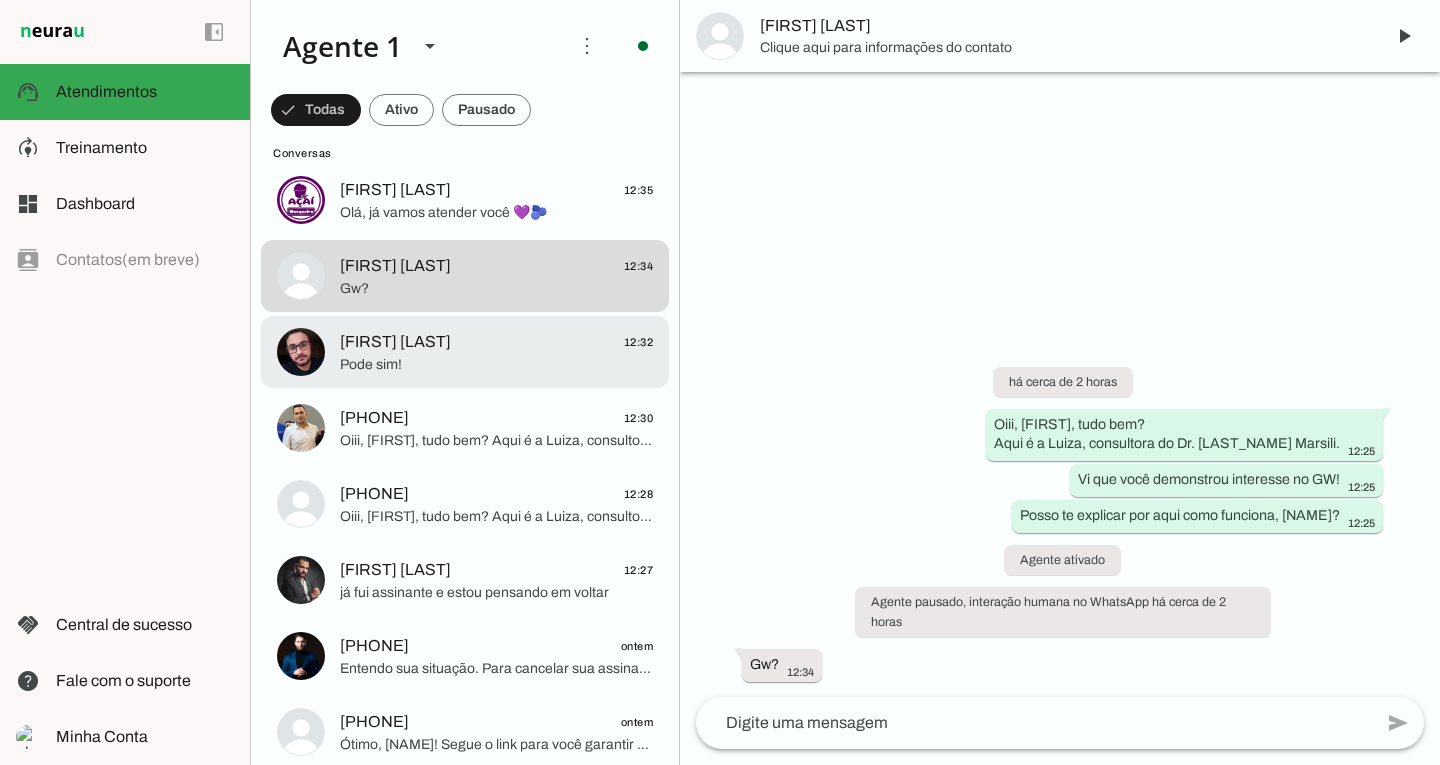 click on "Pode sim!" 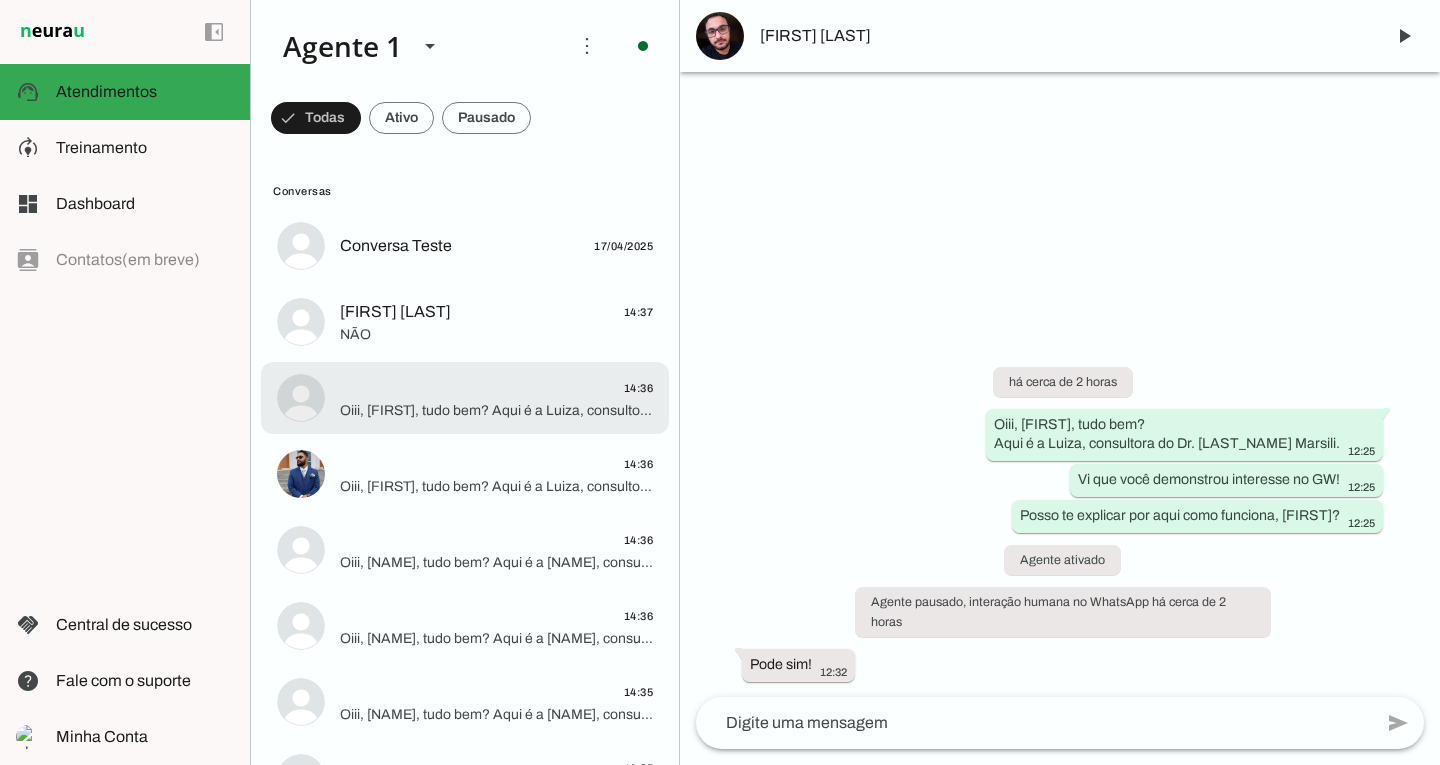 scroll, scrollTop: 0, scrollLeft: 0, axis: both 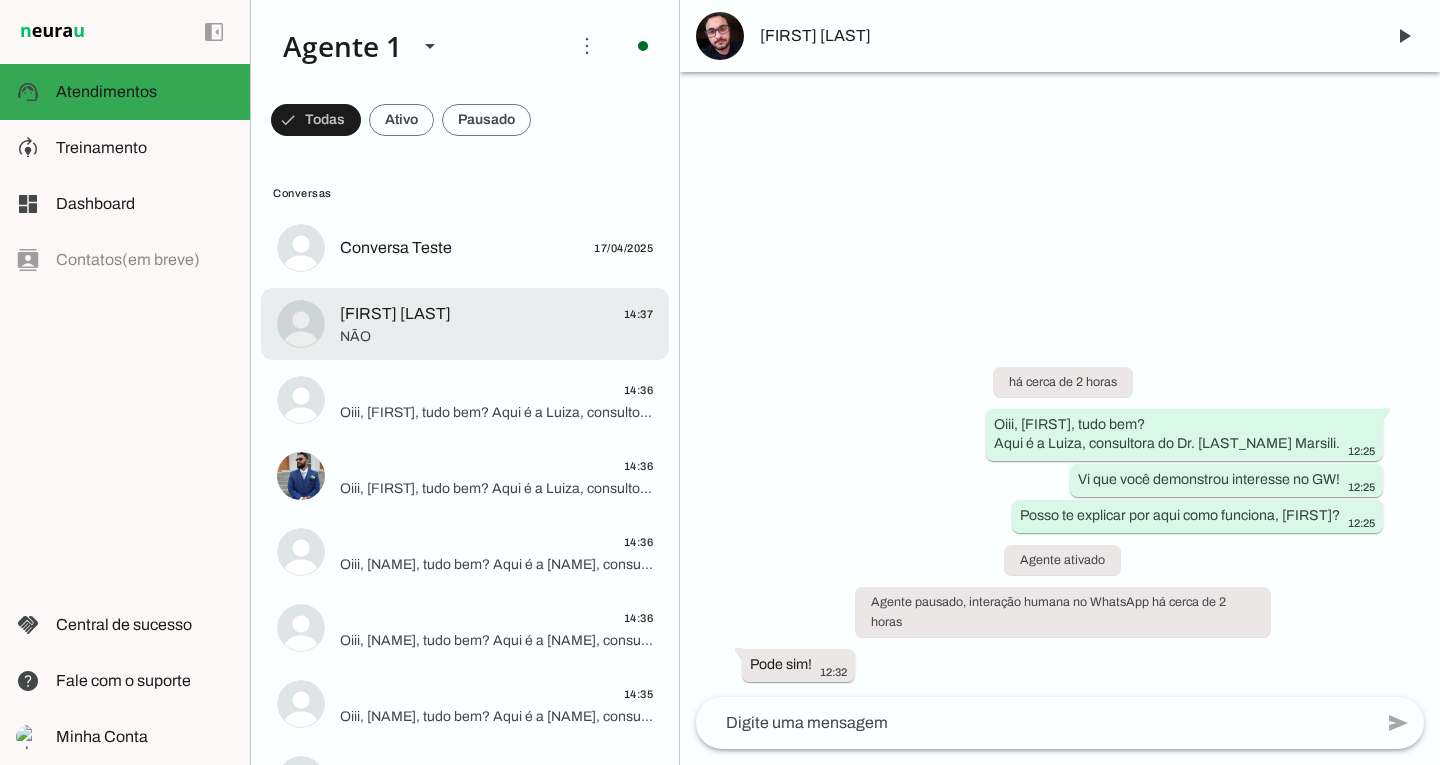 click at bounding box center (496, 248) 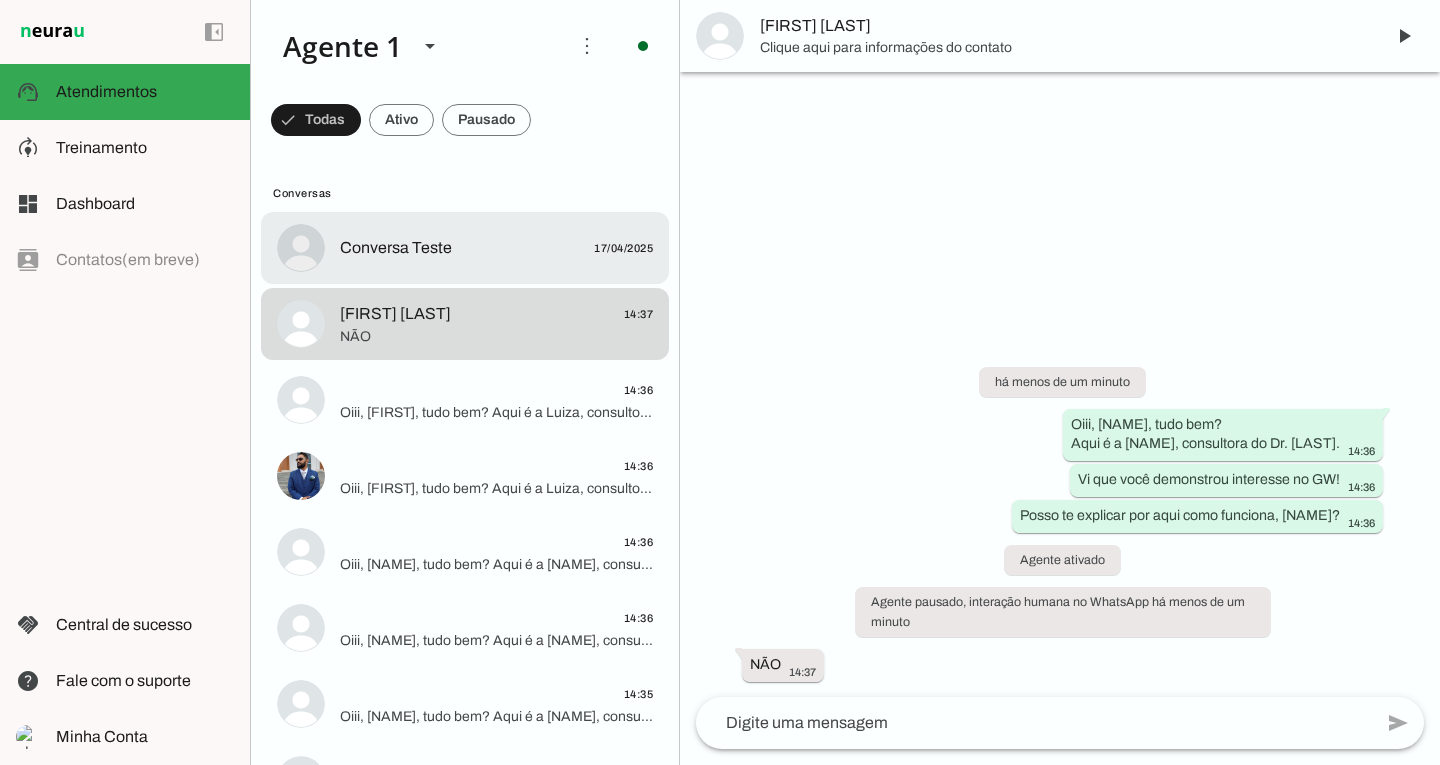 click on "Conversa Teste" 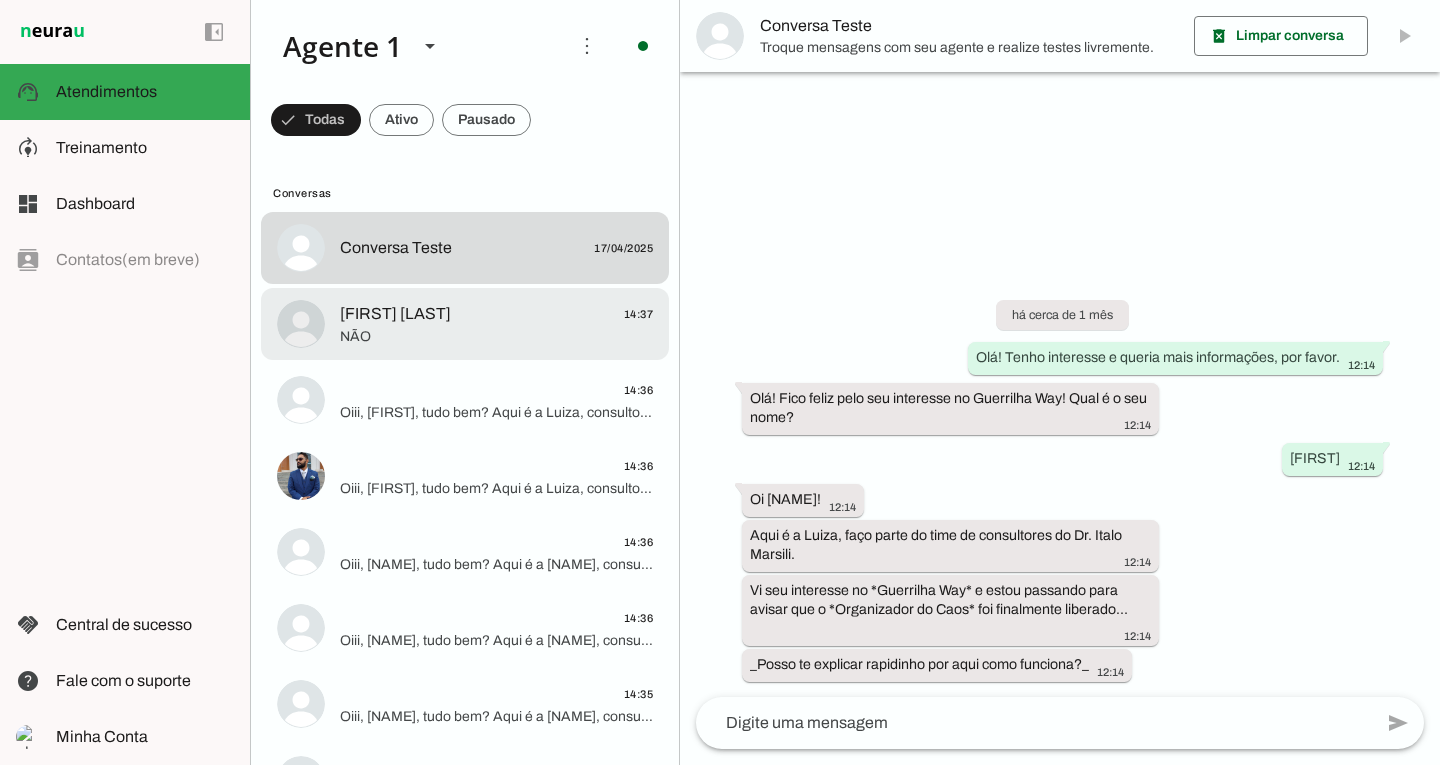 click on "[FIRST] [LAST]
14:37
NÃO" at bounding box center (465, 248) 